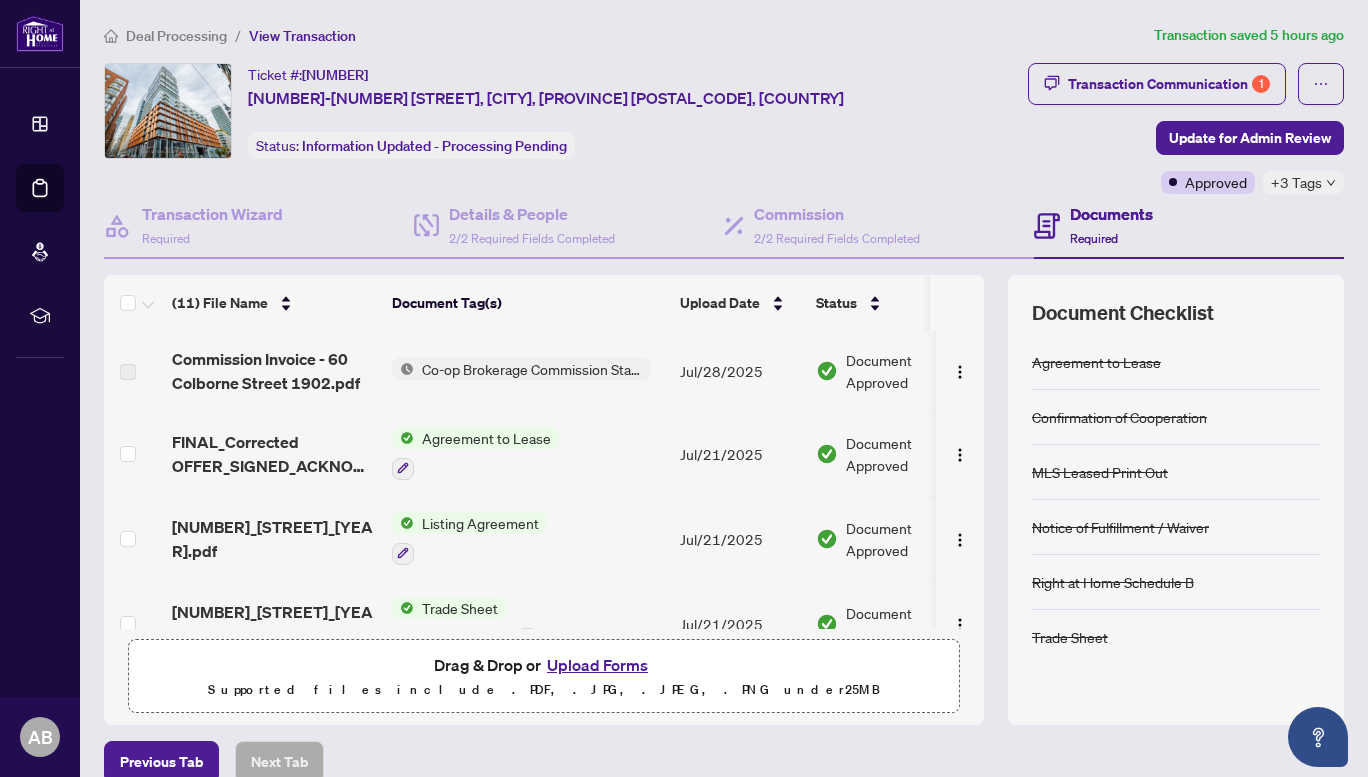 scroll, scrollTop: 0, scrollLeft: 0, axis: both 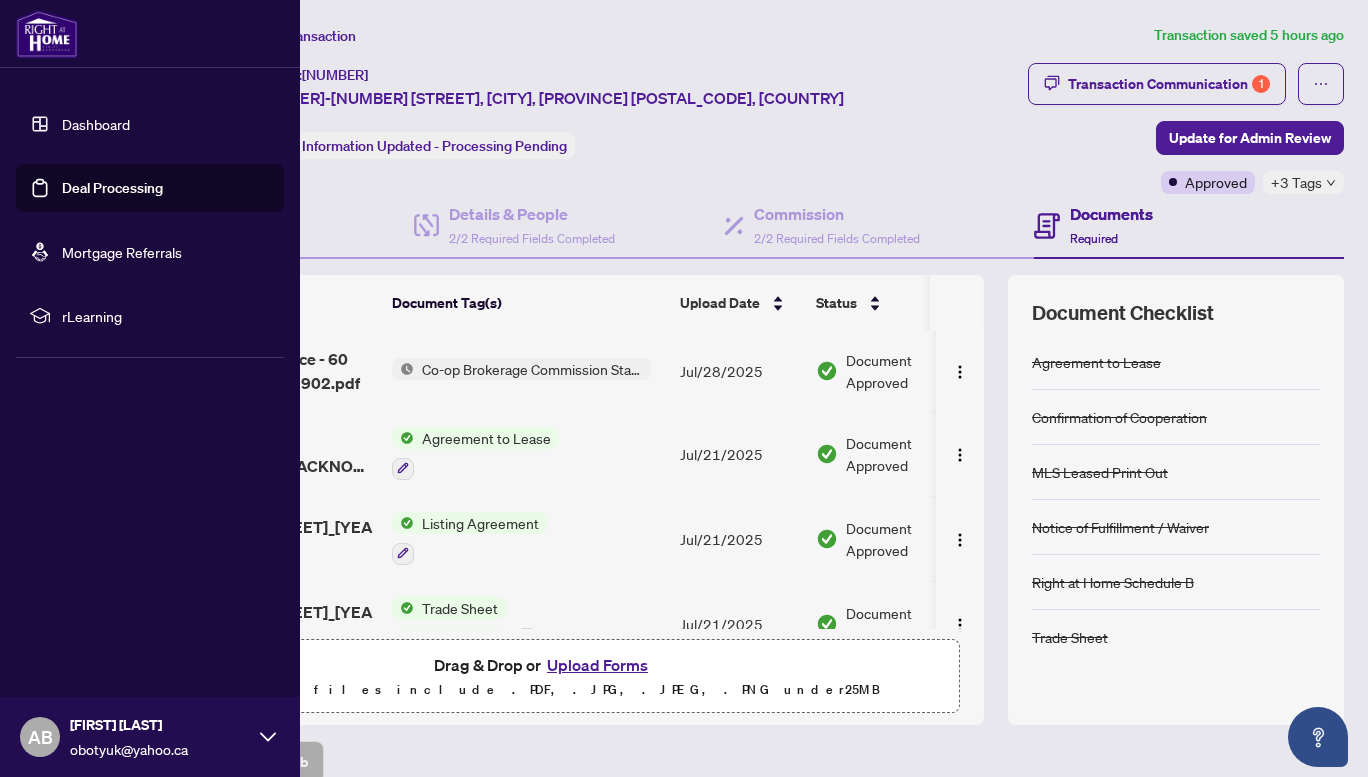click on "Deal Processing" at bounding box center (112, 188) 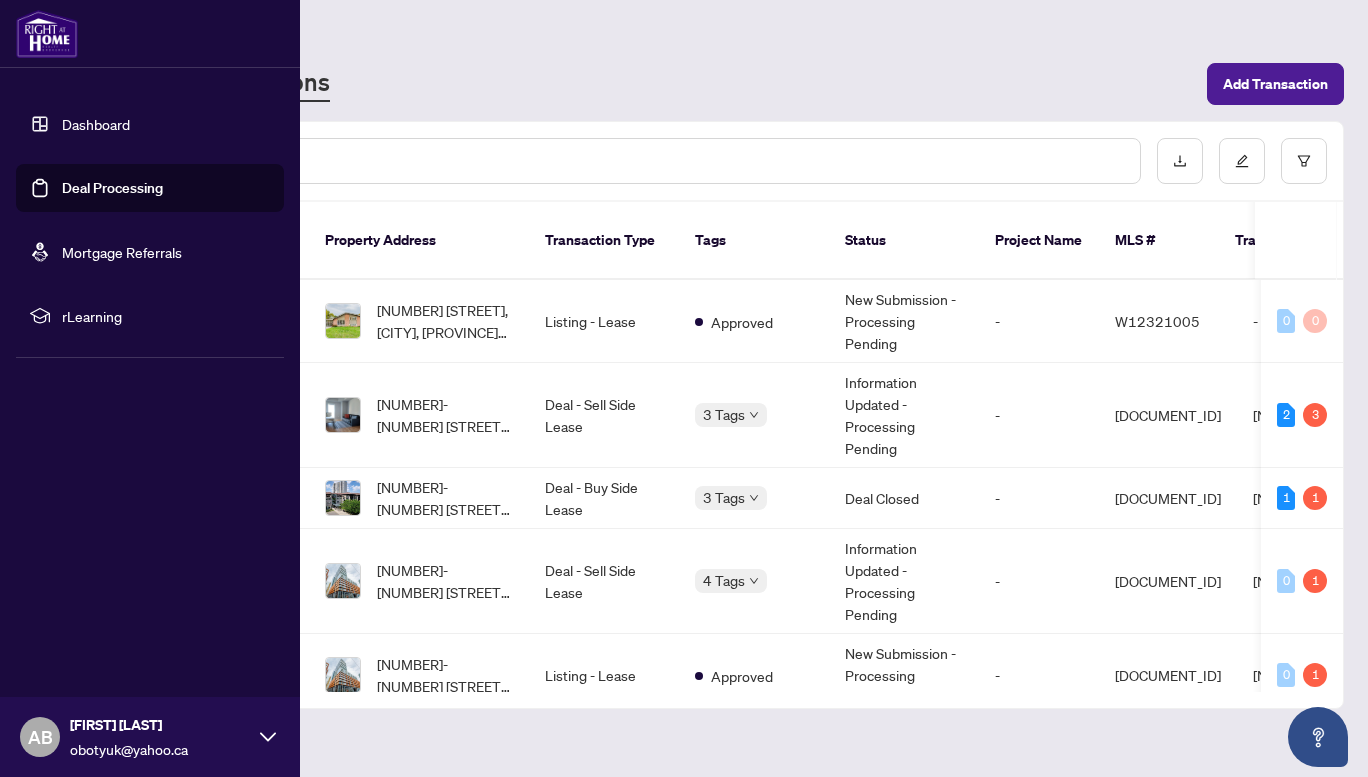 click on "Deal Processing" at bounding box center [112, 188] 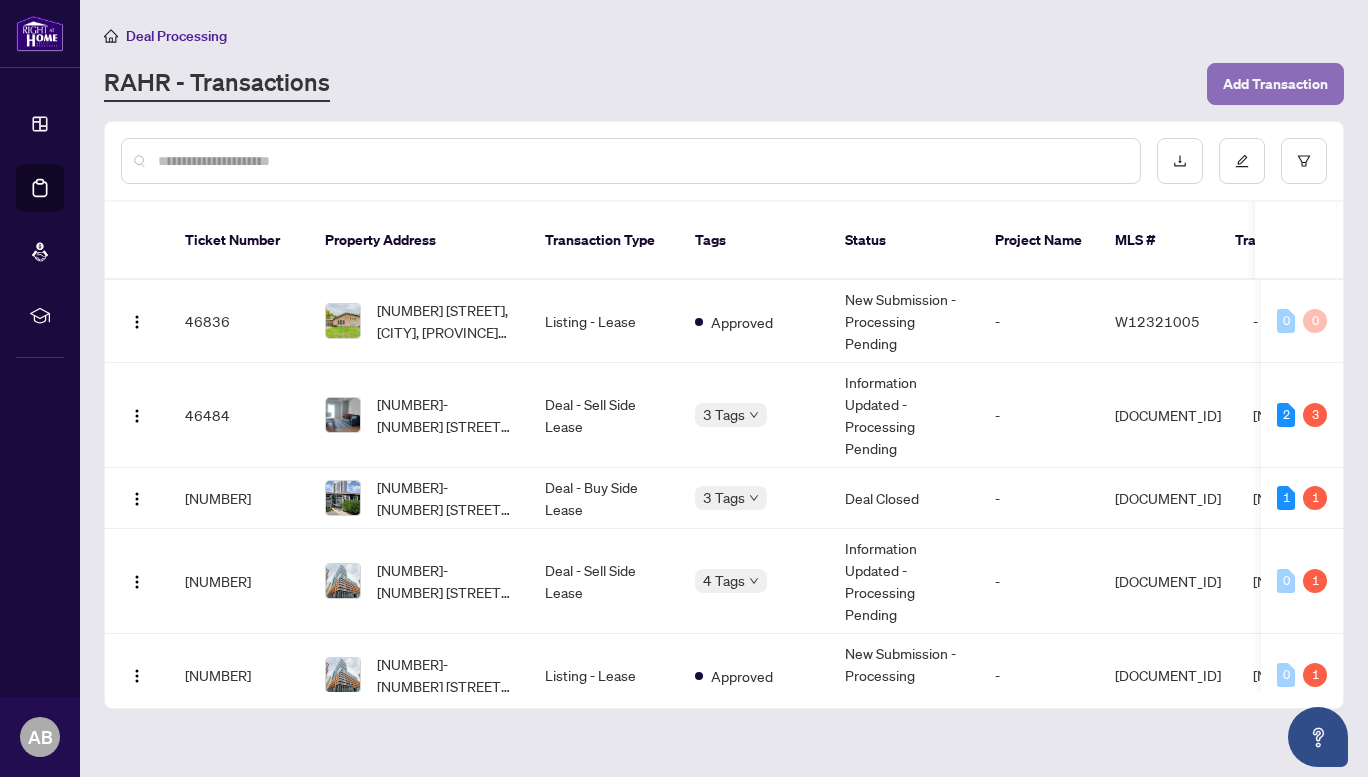 click on "Add Transaction" at bounding box center (1275, 84) 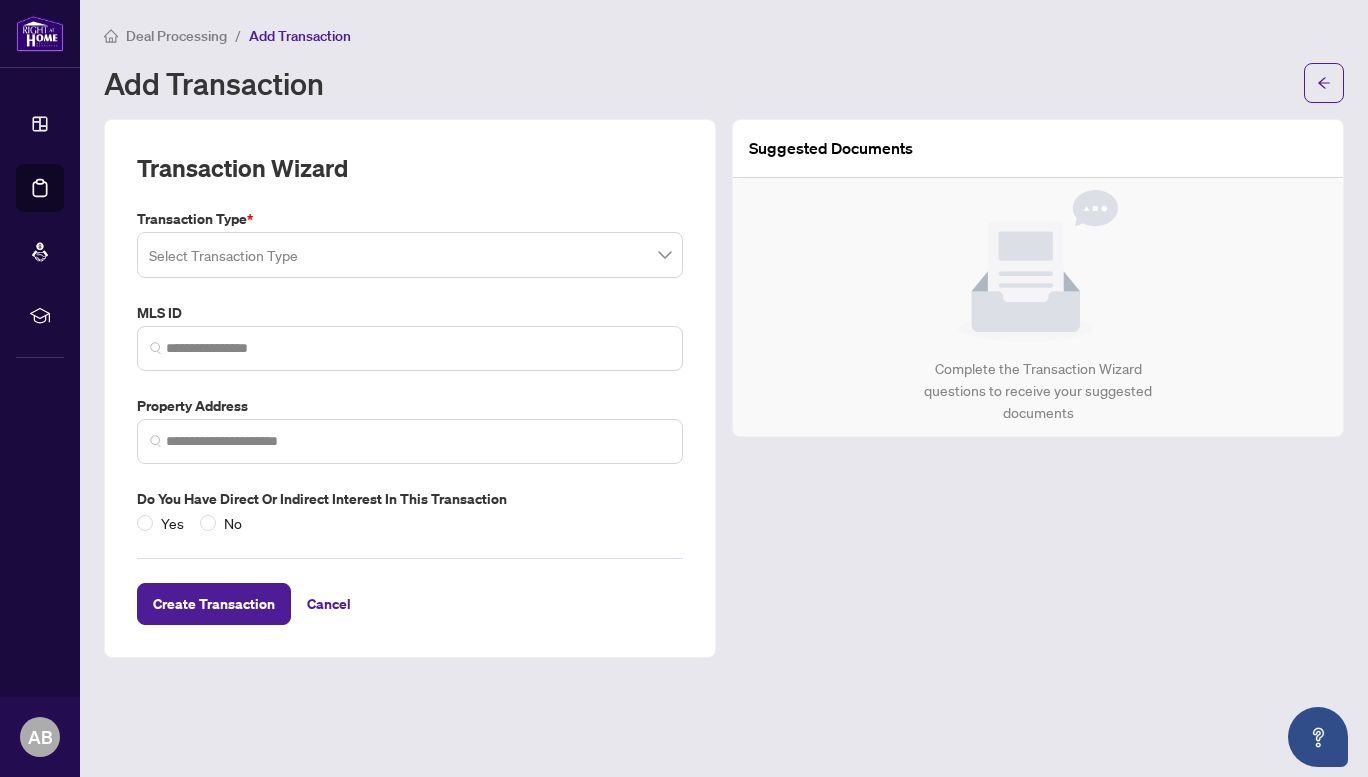click at bounding box center [410, 255] 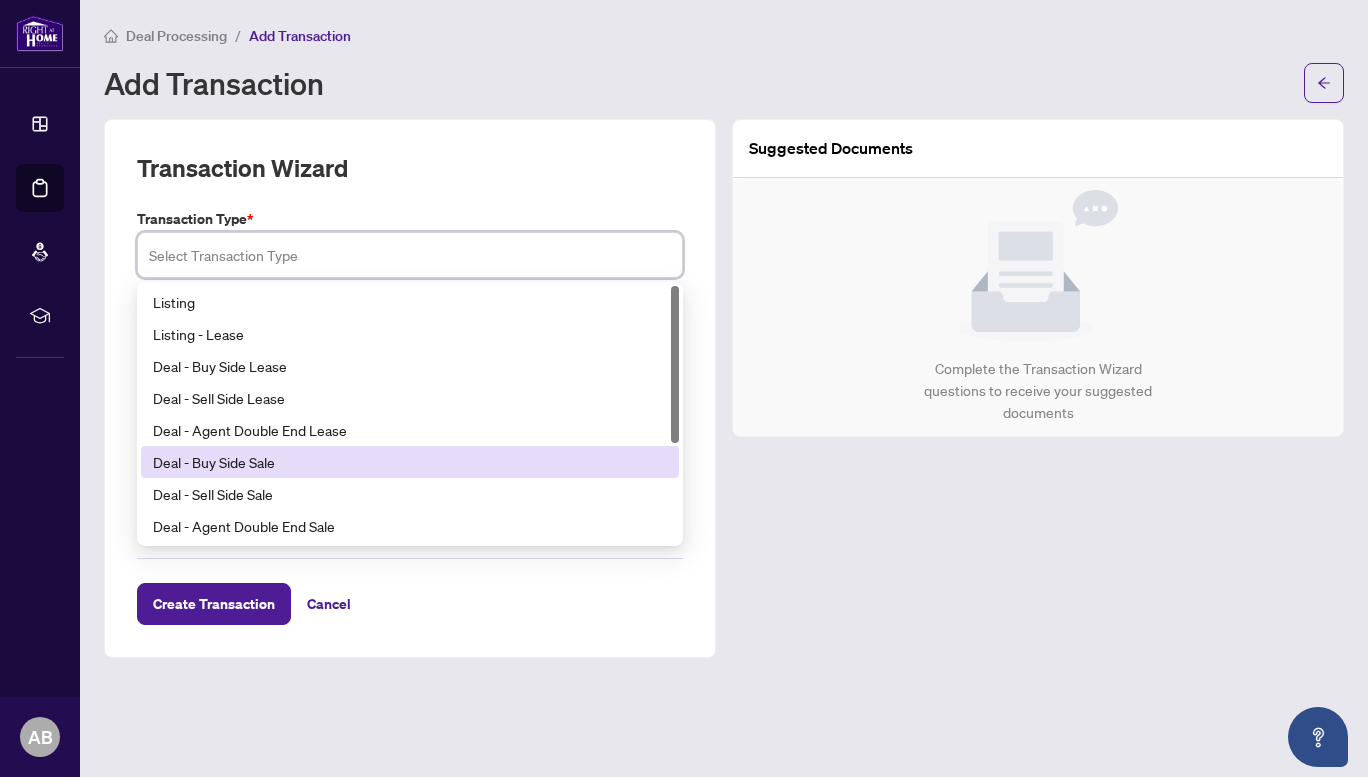 click on "Deal - Buy Side Sale" at bounding box center [410, 462] 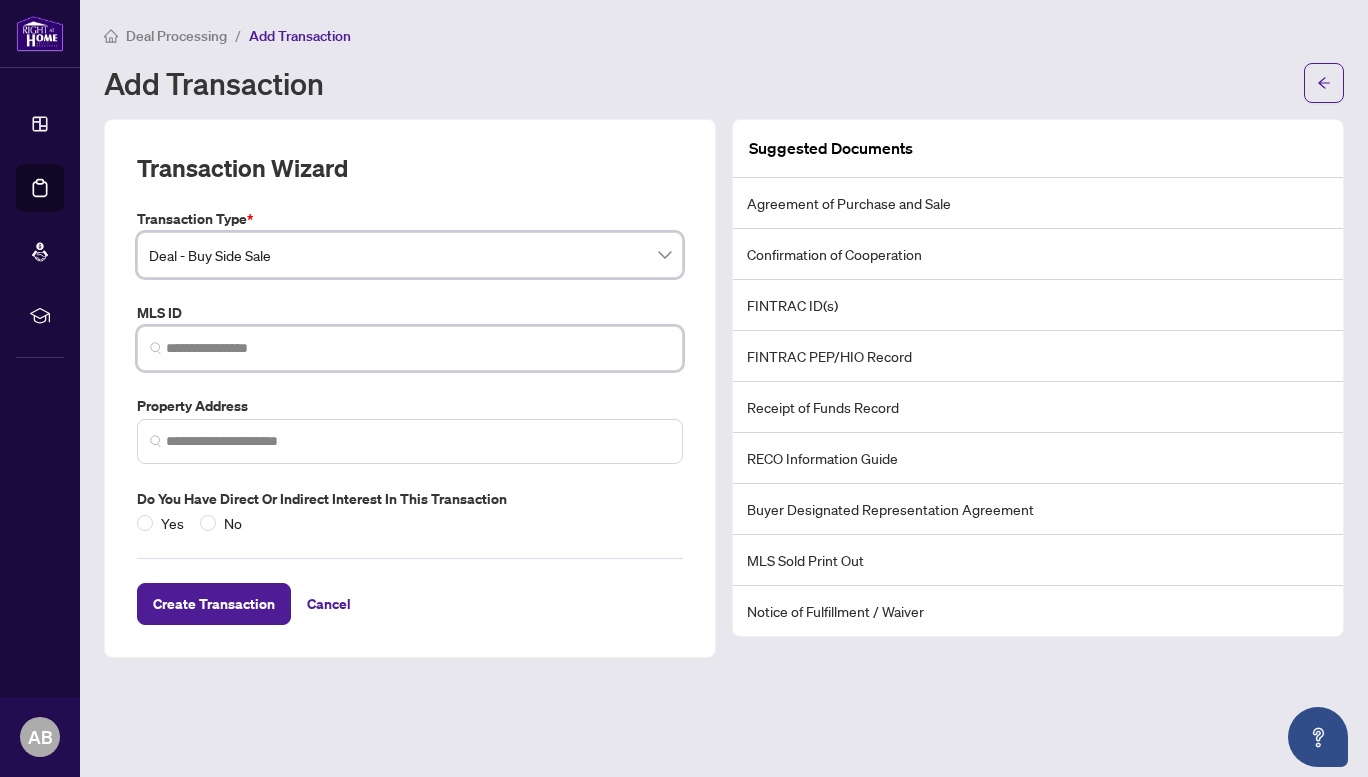 click at bounding box center [418, 348] 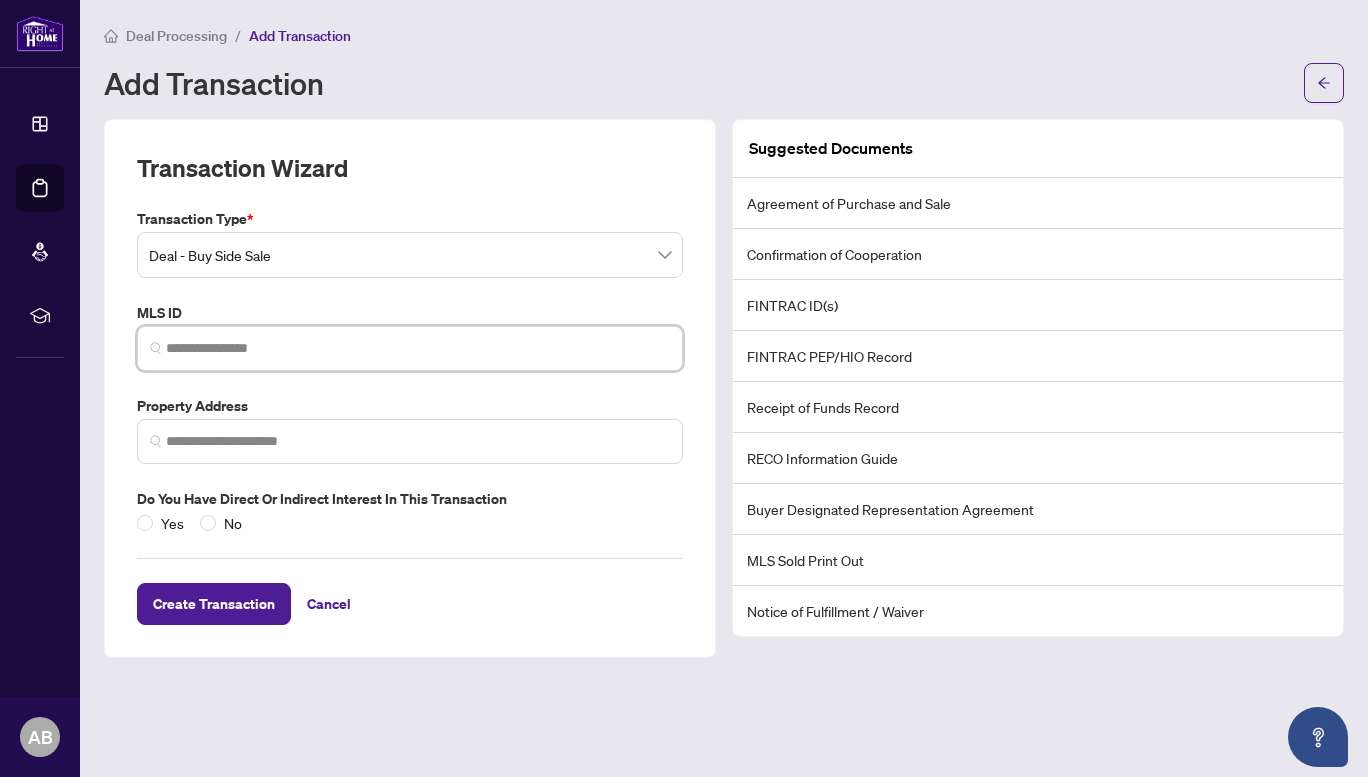 paste on "*********" 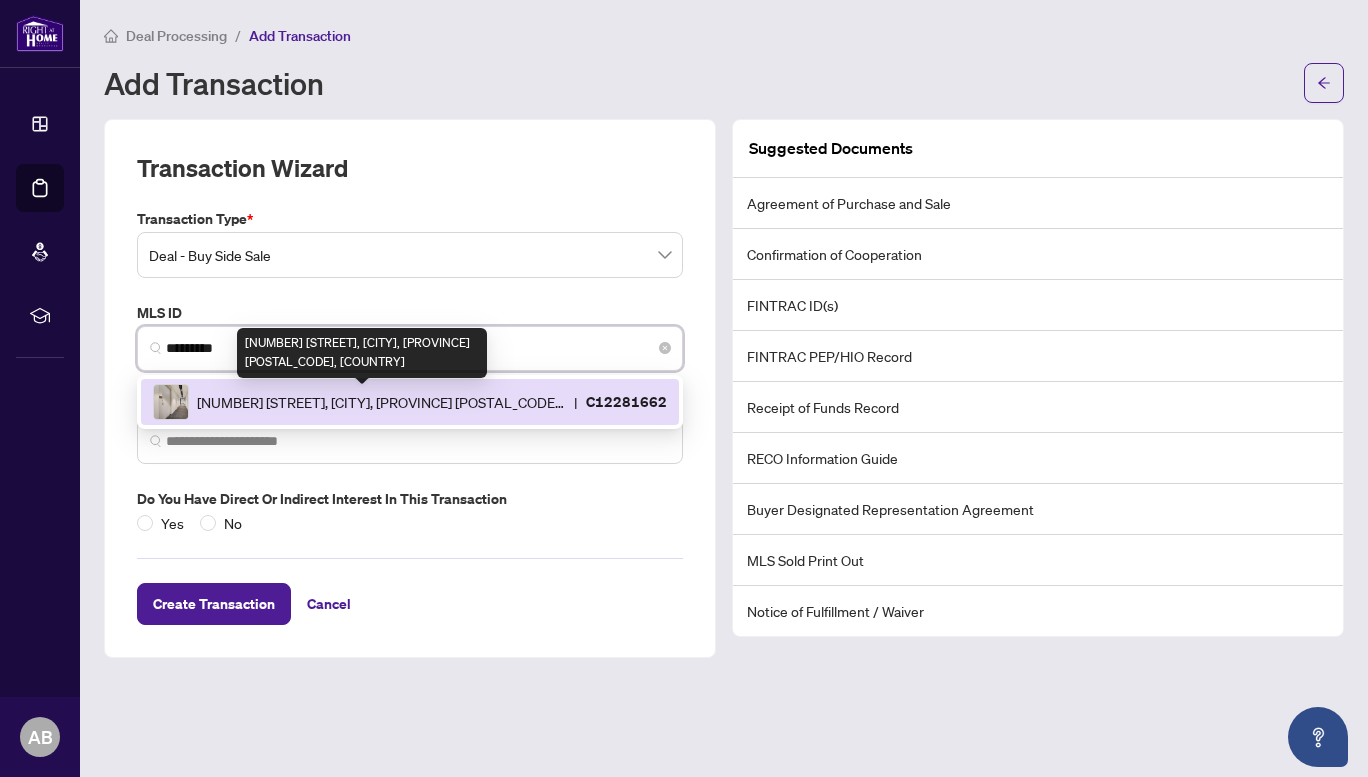 click on "[NUMBER] [STREET], [CITY], [PROVINCE] [POSTAL_CODE], [COUNTRY]" at bounding box center (381, 402) 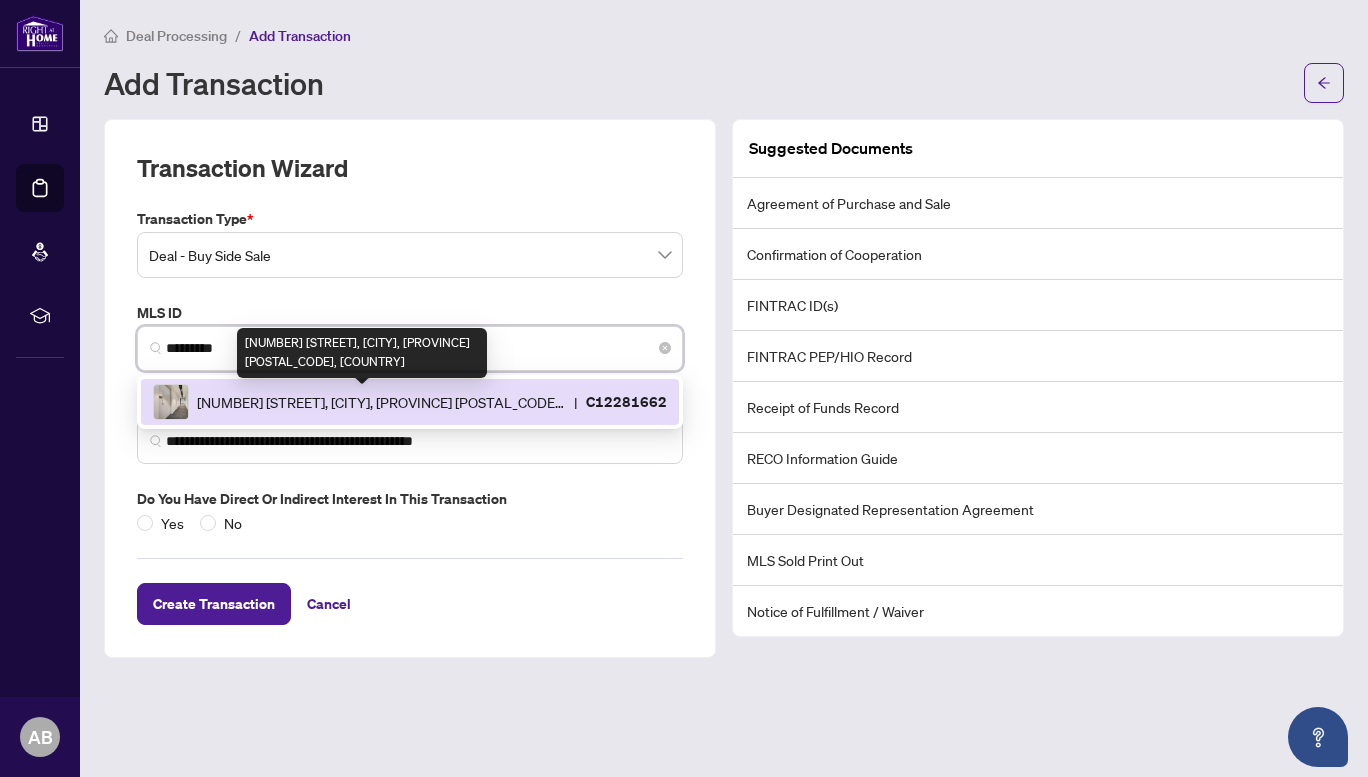 type on "**********" 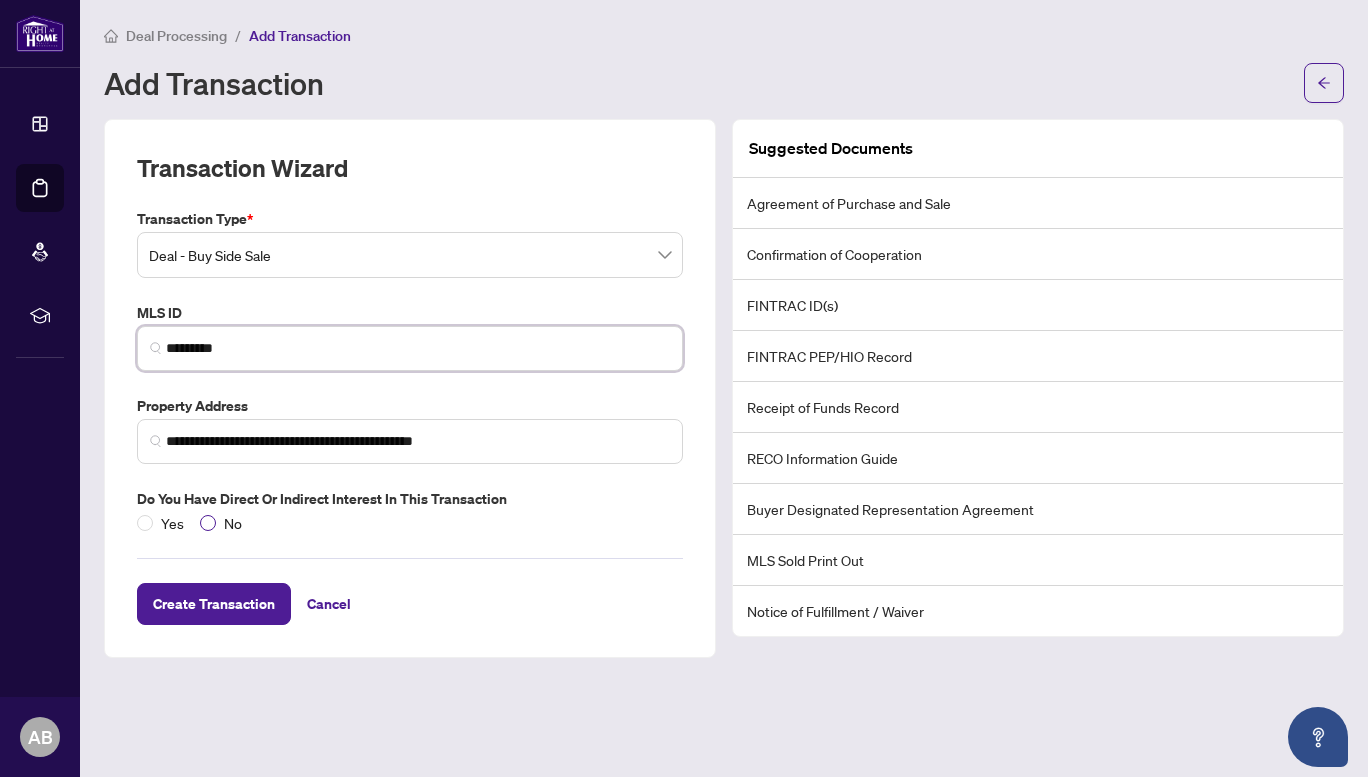 type on "*********" 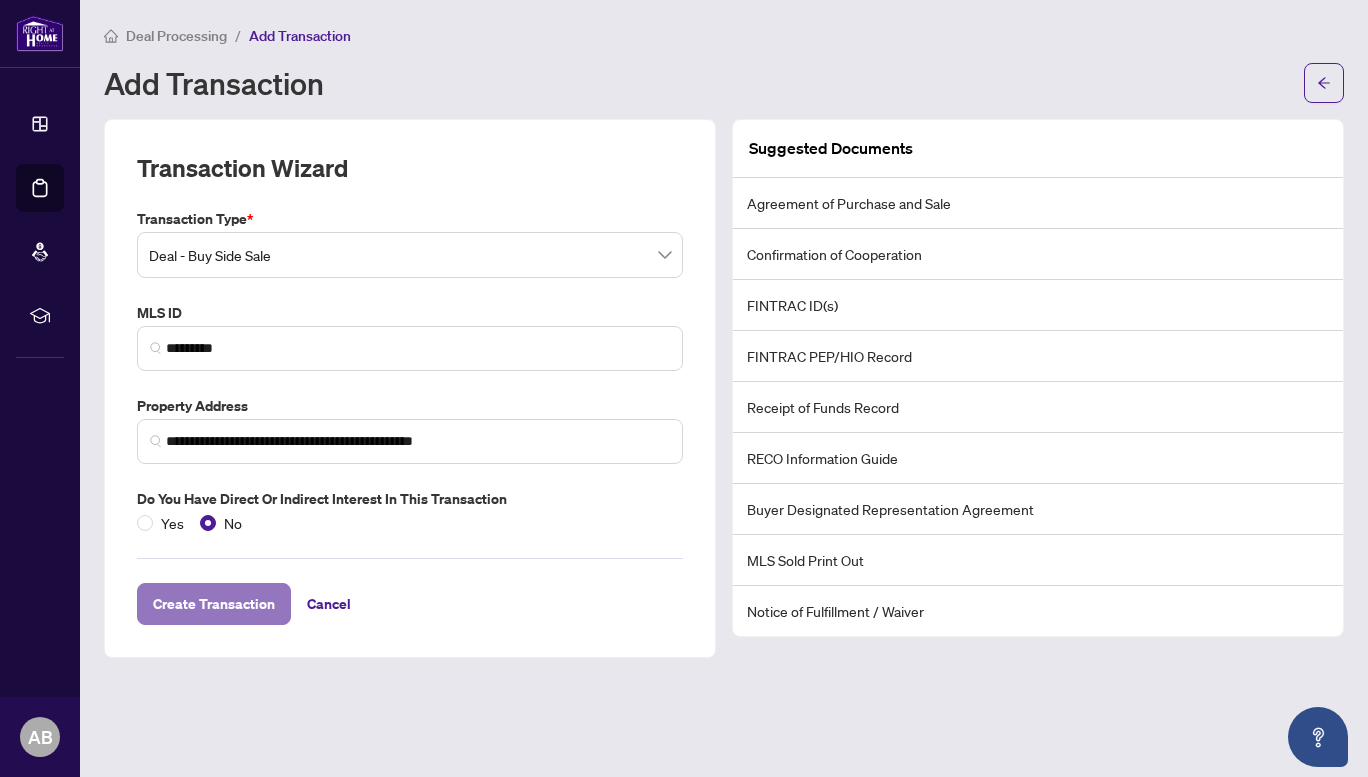 click on "Create Transaction" at bounding box center (214, 604) 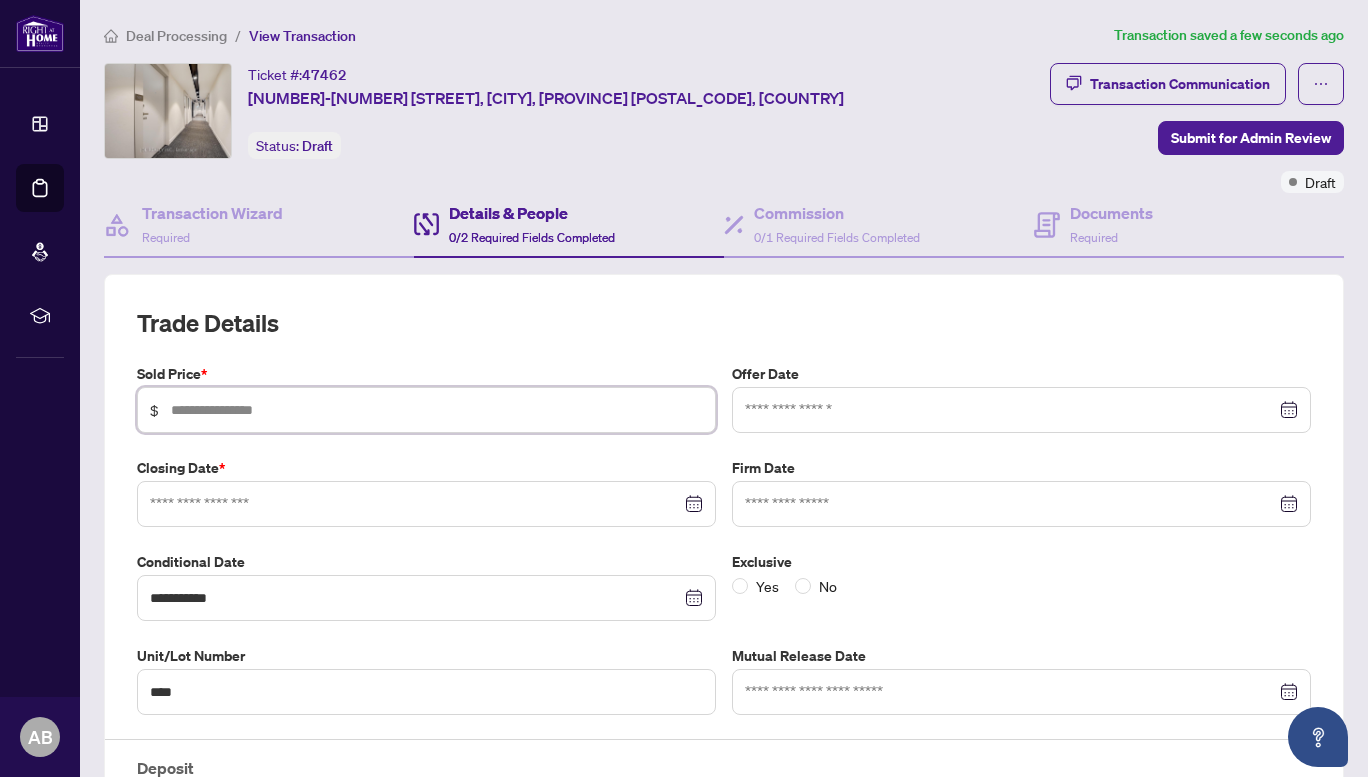 click at bounding box center (437, 410) 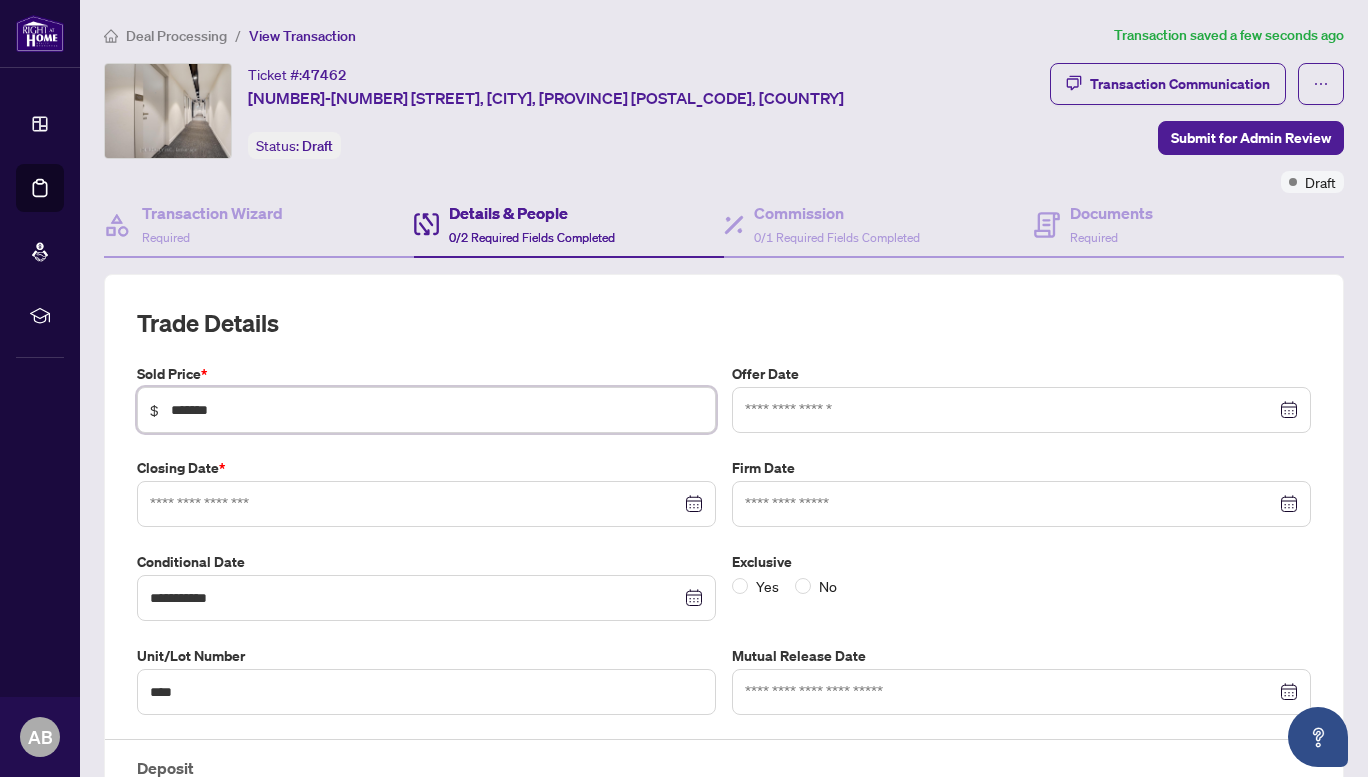 type on "*******" 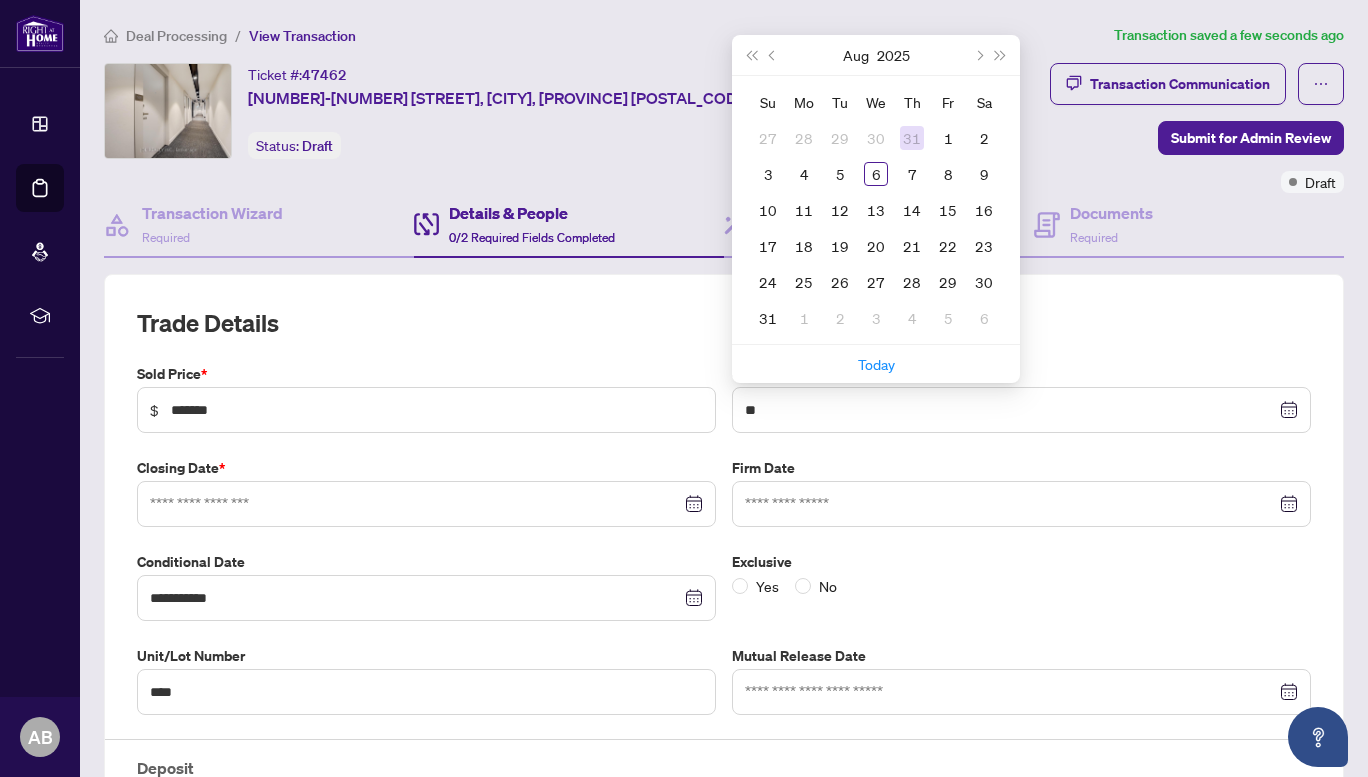 click on "31" at bounding box center [912, 138] 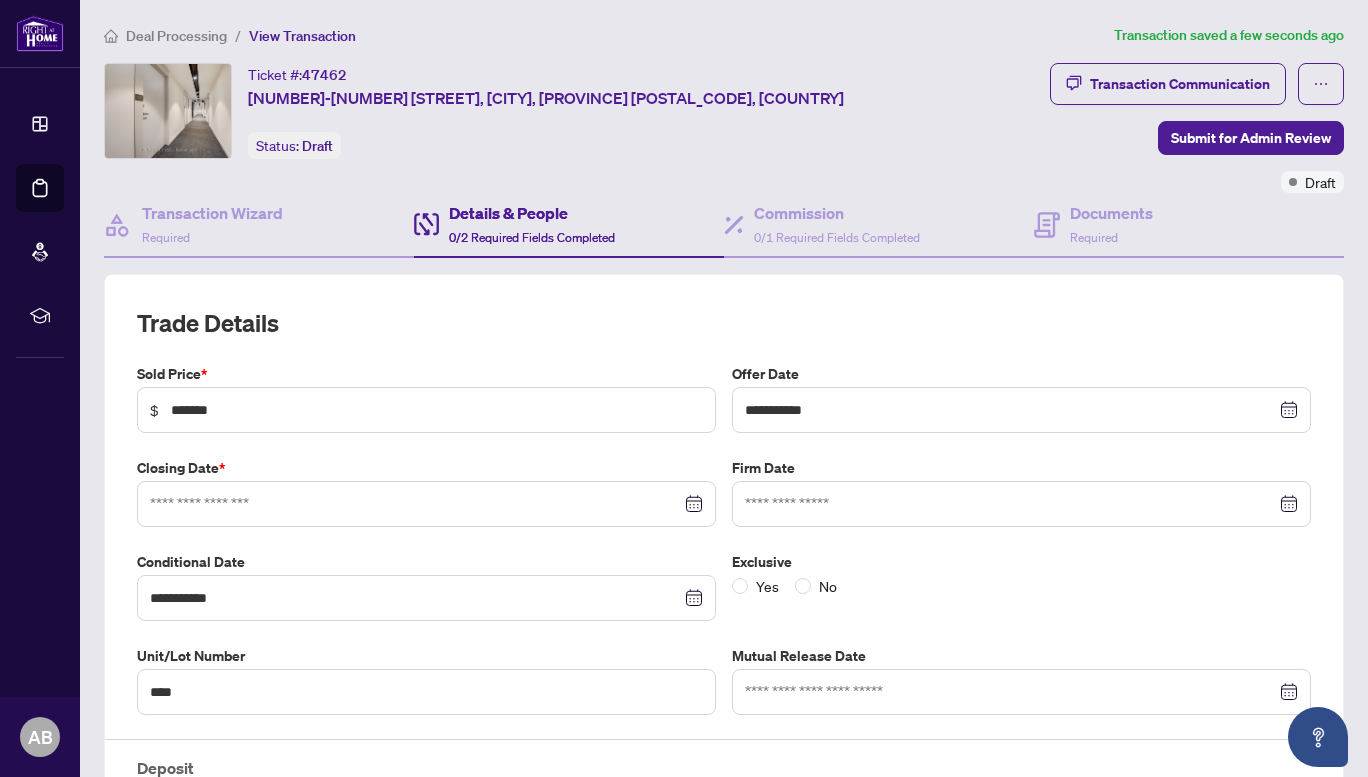 click at bounding box center [426, 504] 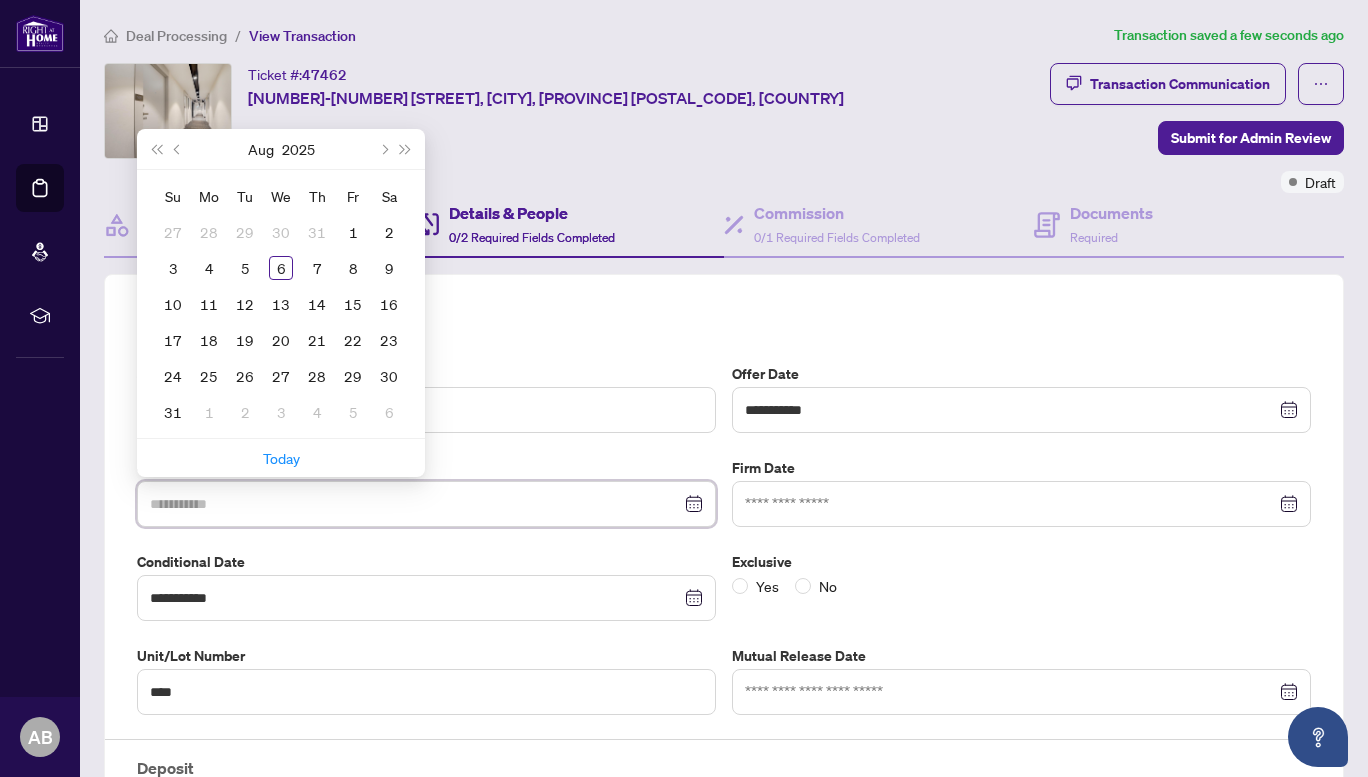 type on "**********" 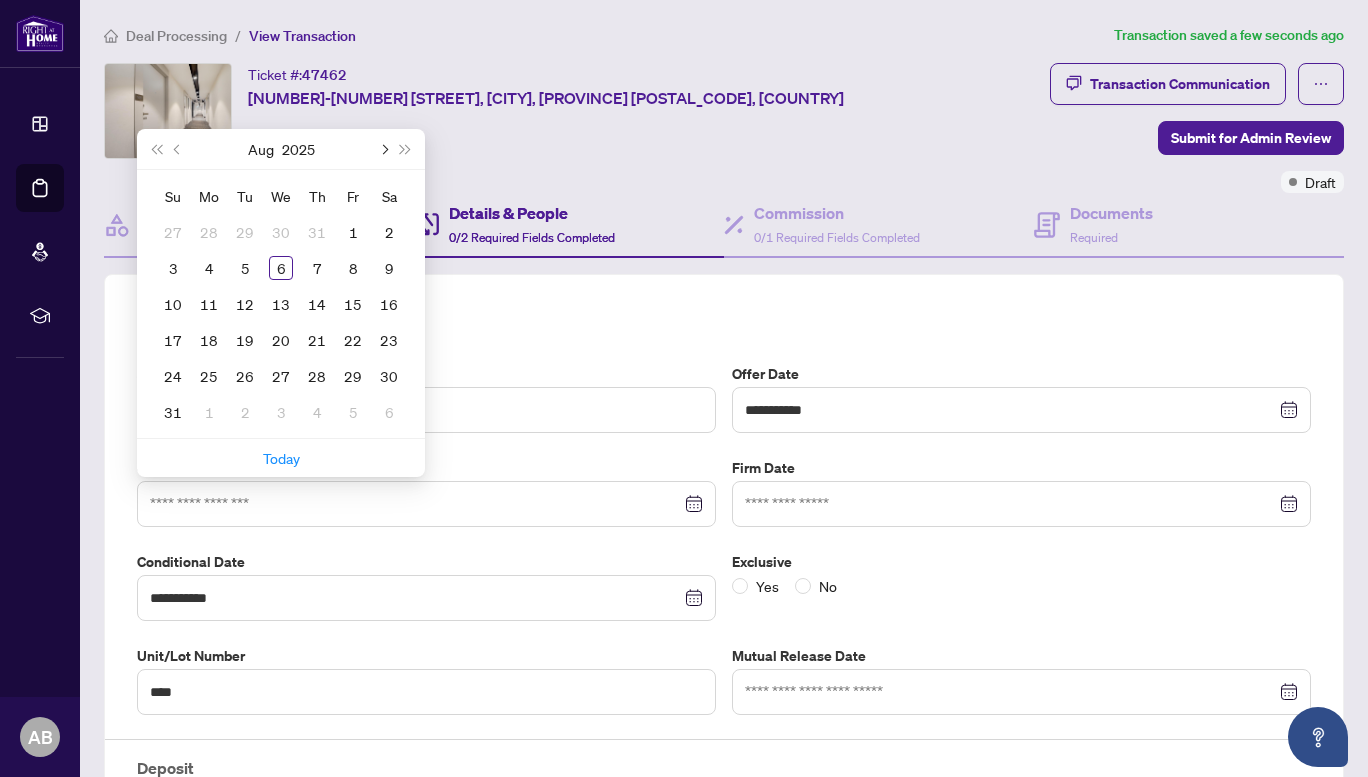 click at bounding box center (383, 149) 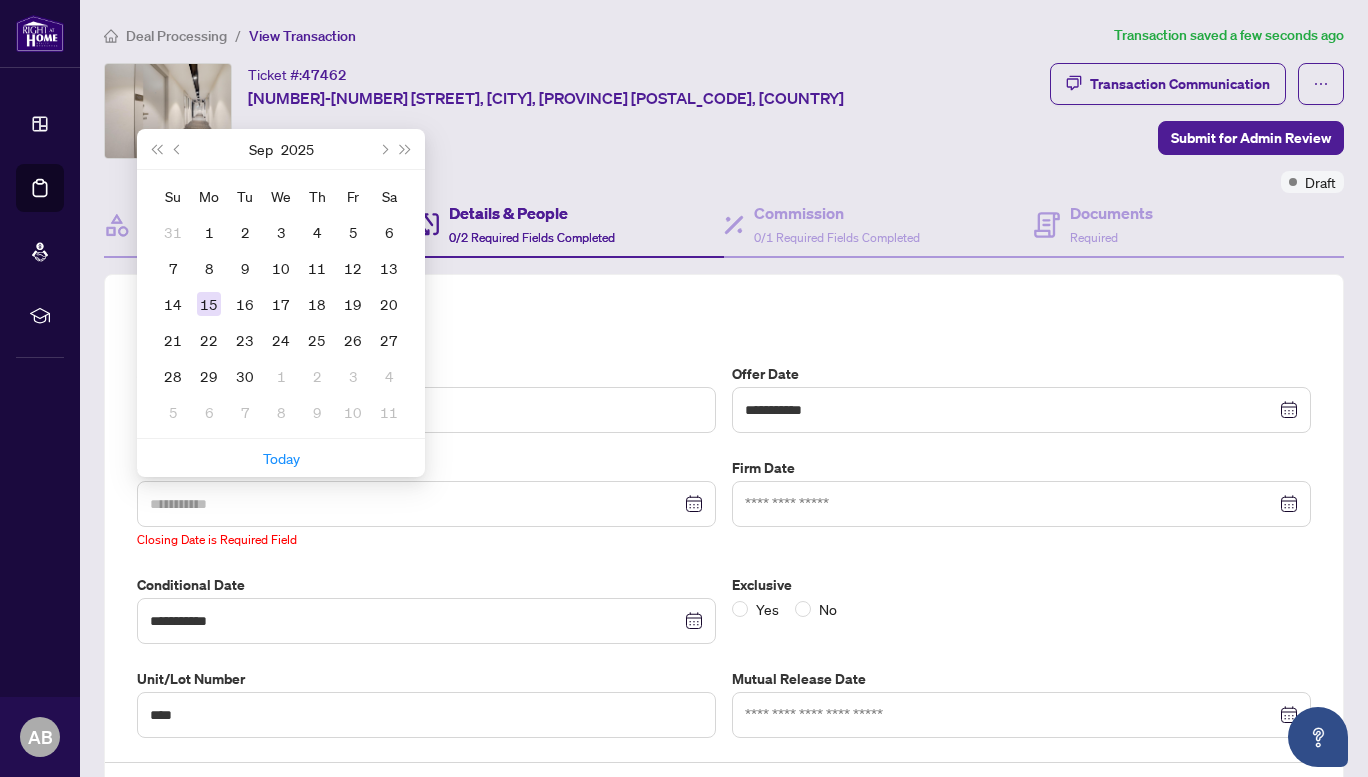 type on "**********" 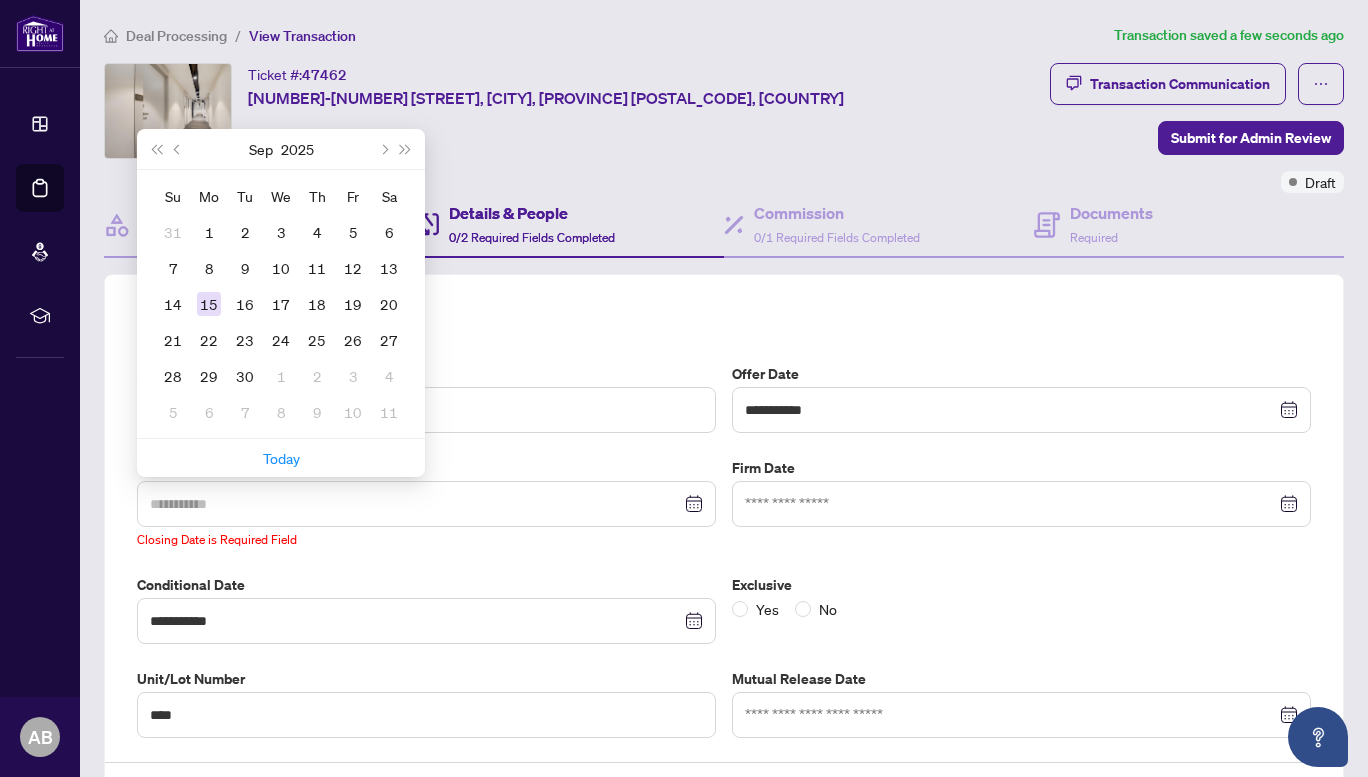 click on "15" at bounding box center [209, 304] 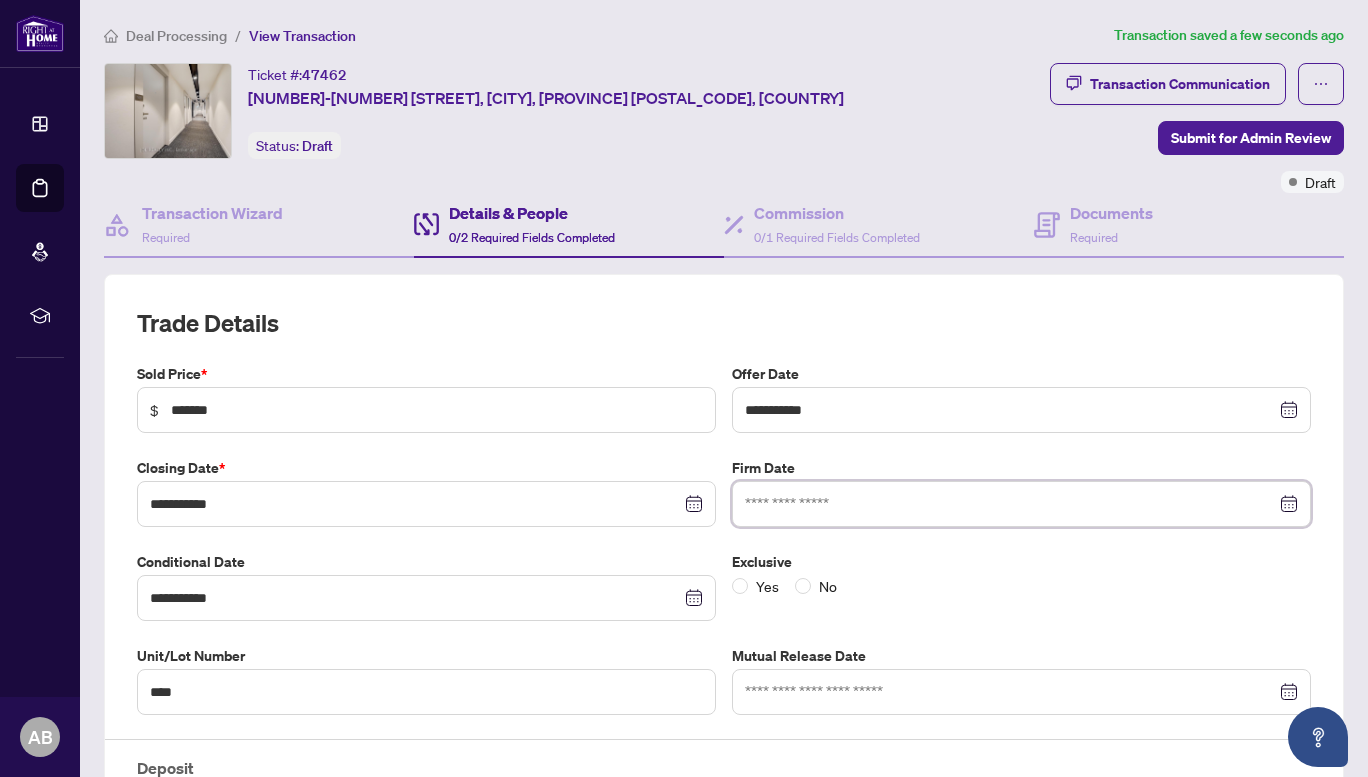 click at bounding box center [1010, 504] 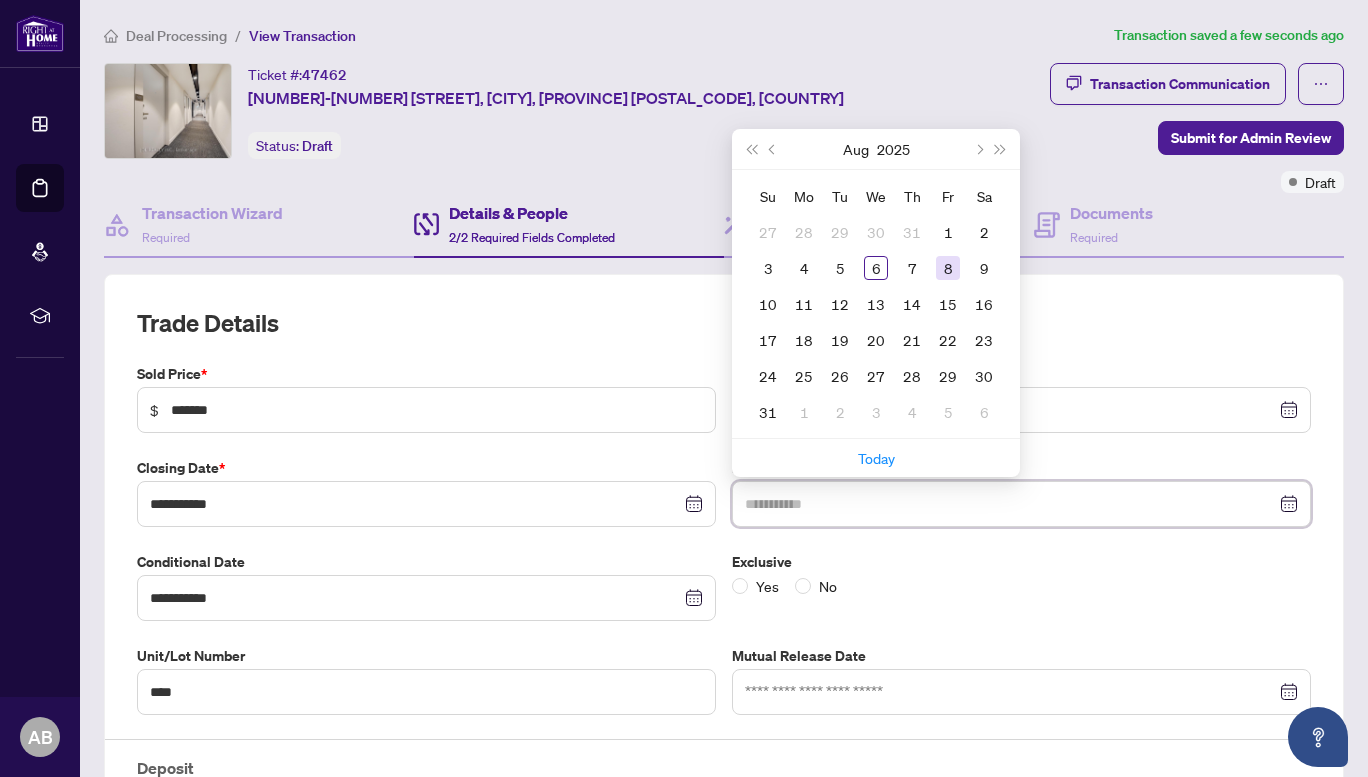 type on "**********" 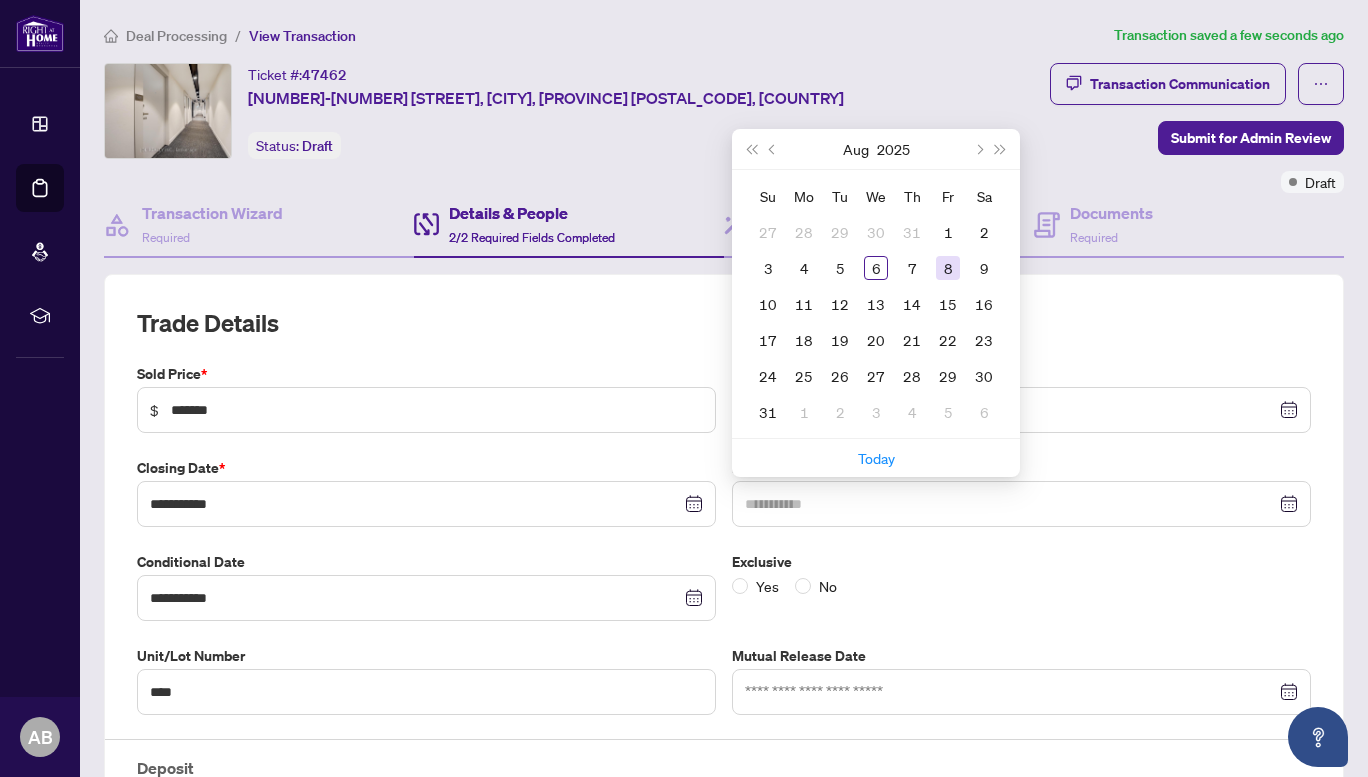 click on "8" at bounding box center [948, 268] 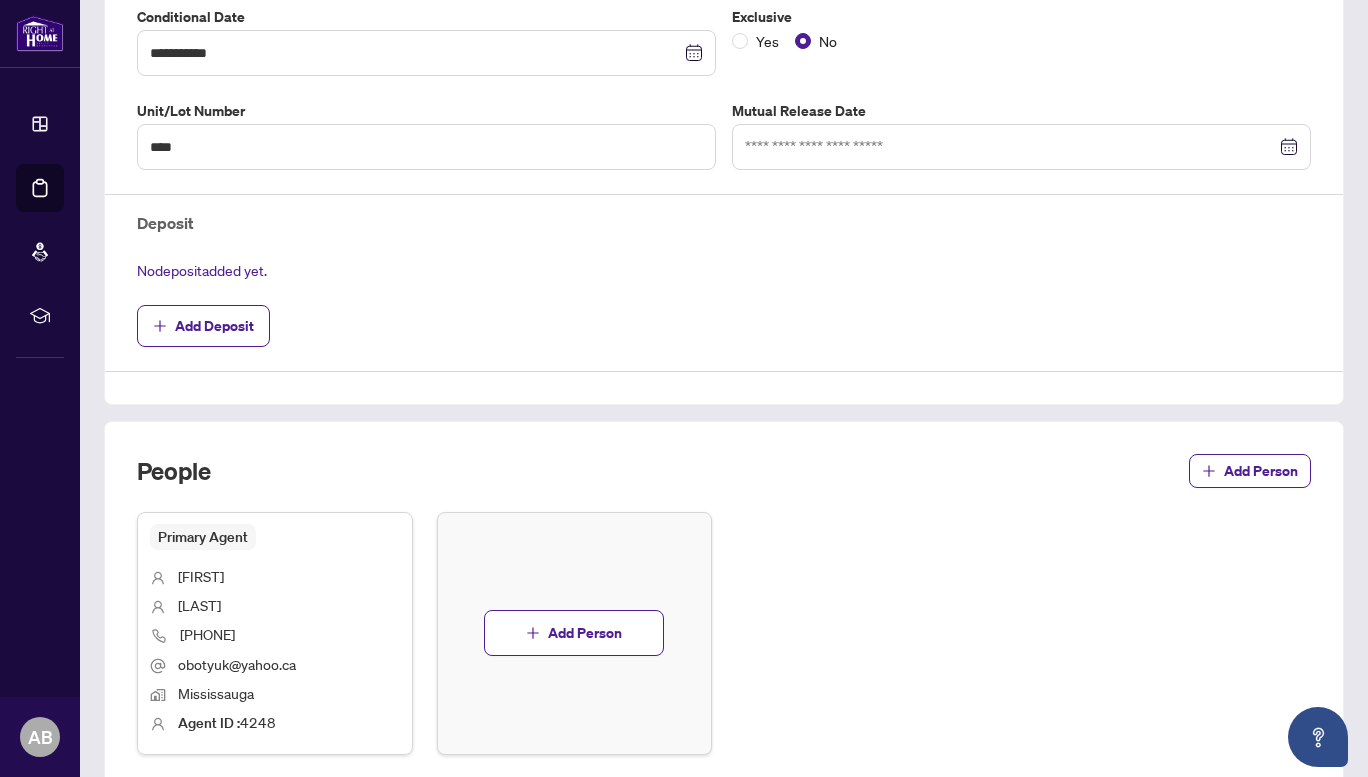scroll, scrollTop: 705, scrollLeft: 0, axis: vertical 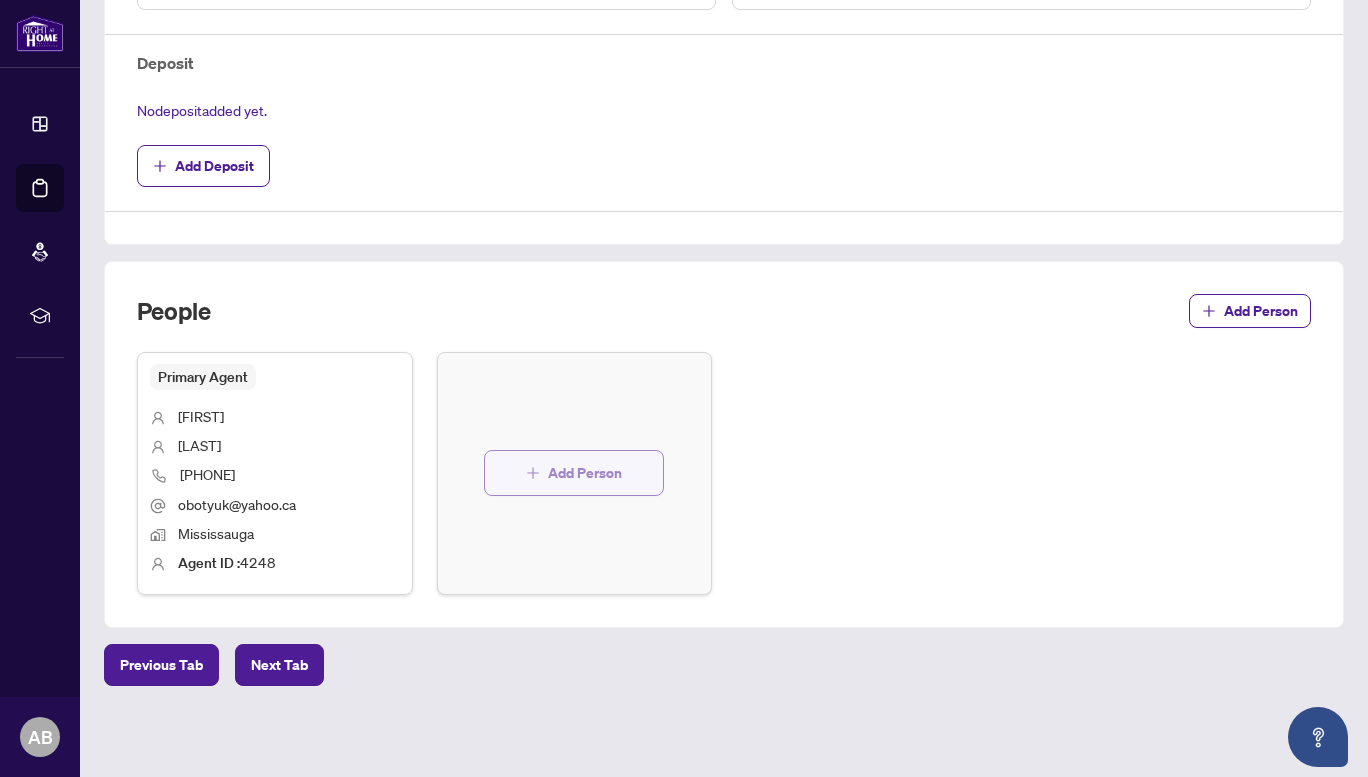 click on "Add Person" at bounding box center (585, 473) 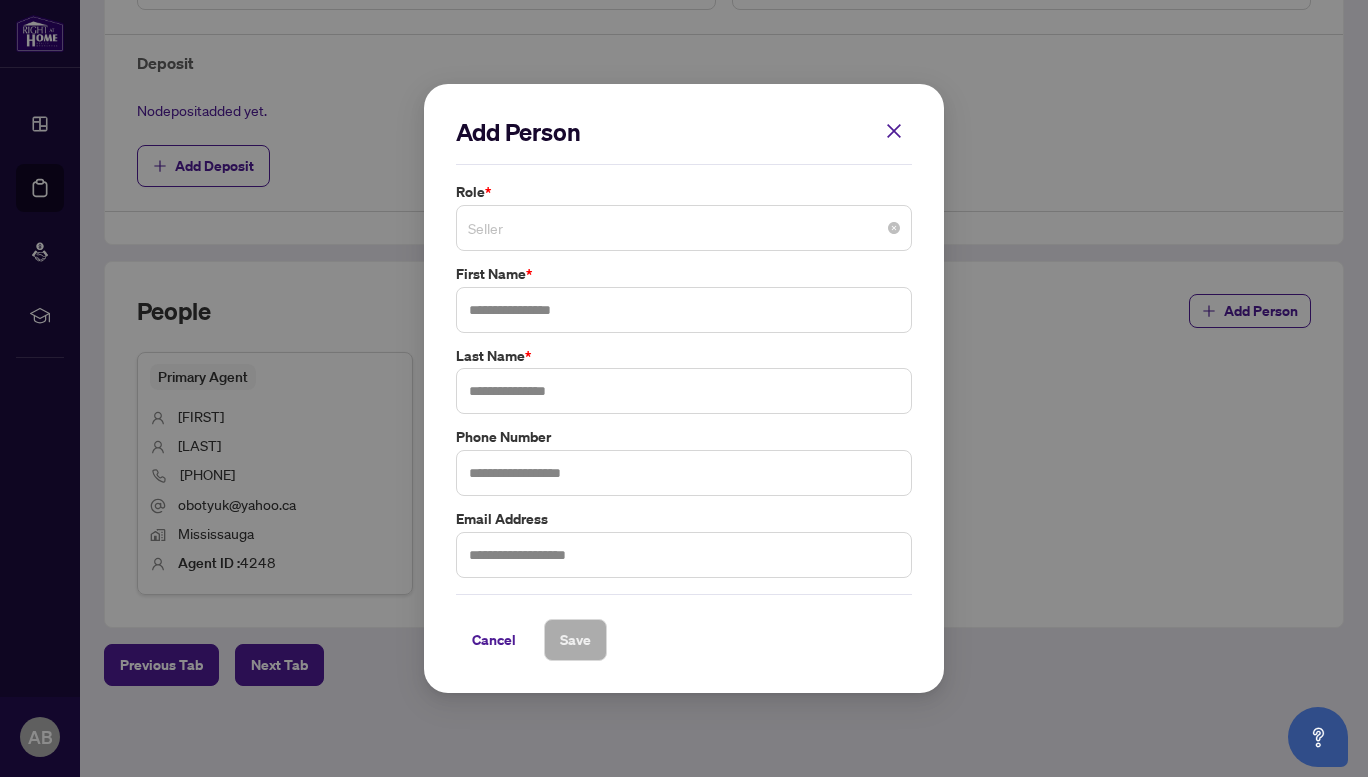 click on "Seller" at bounding box center [684, 228] 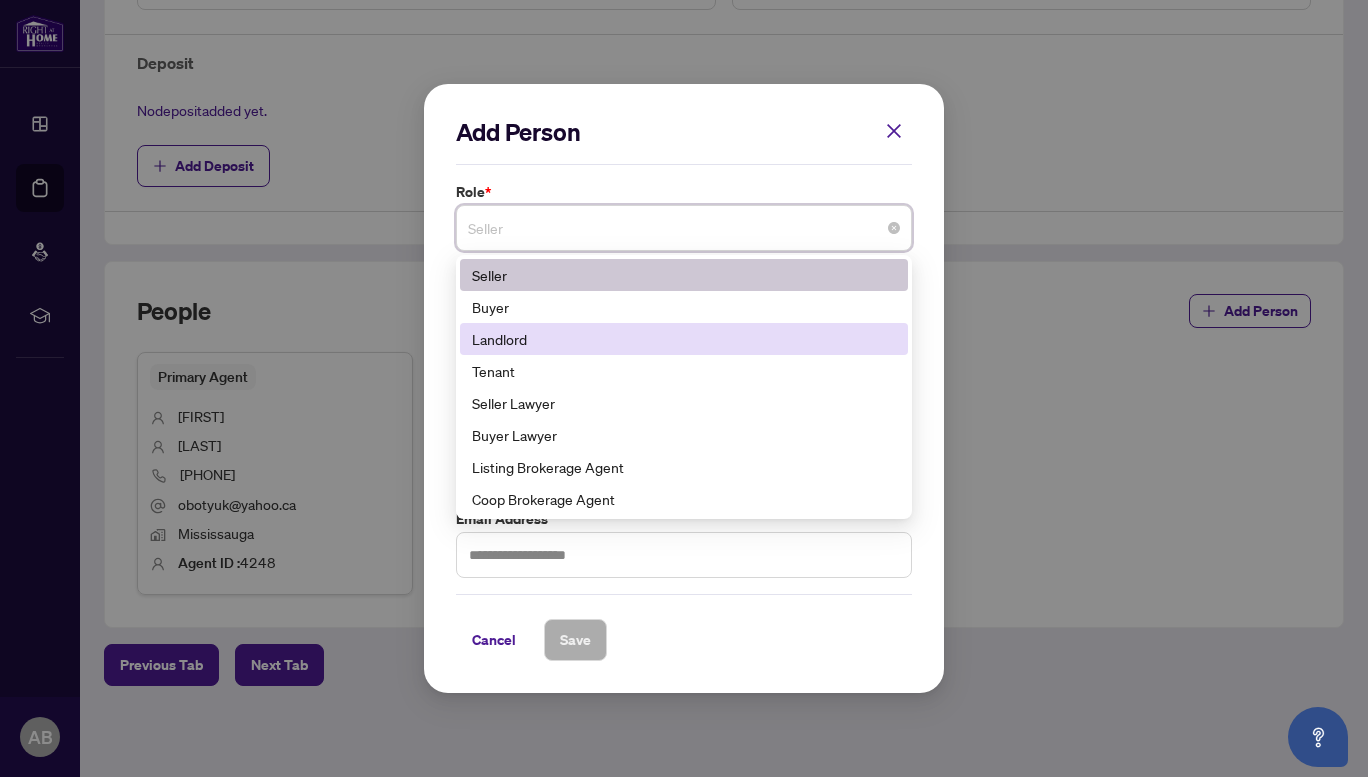 click on "Landlord" at bounding box center [684, 339] 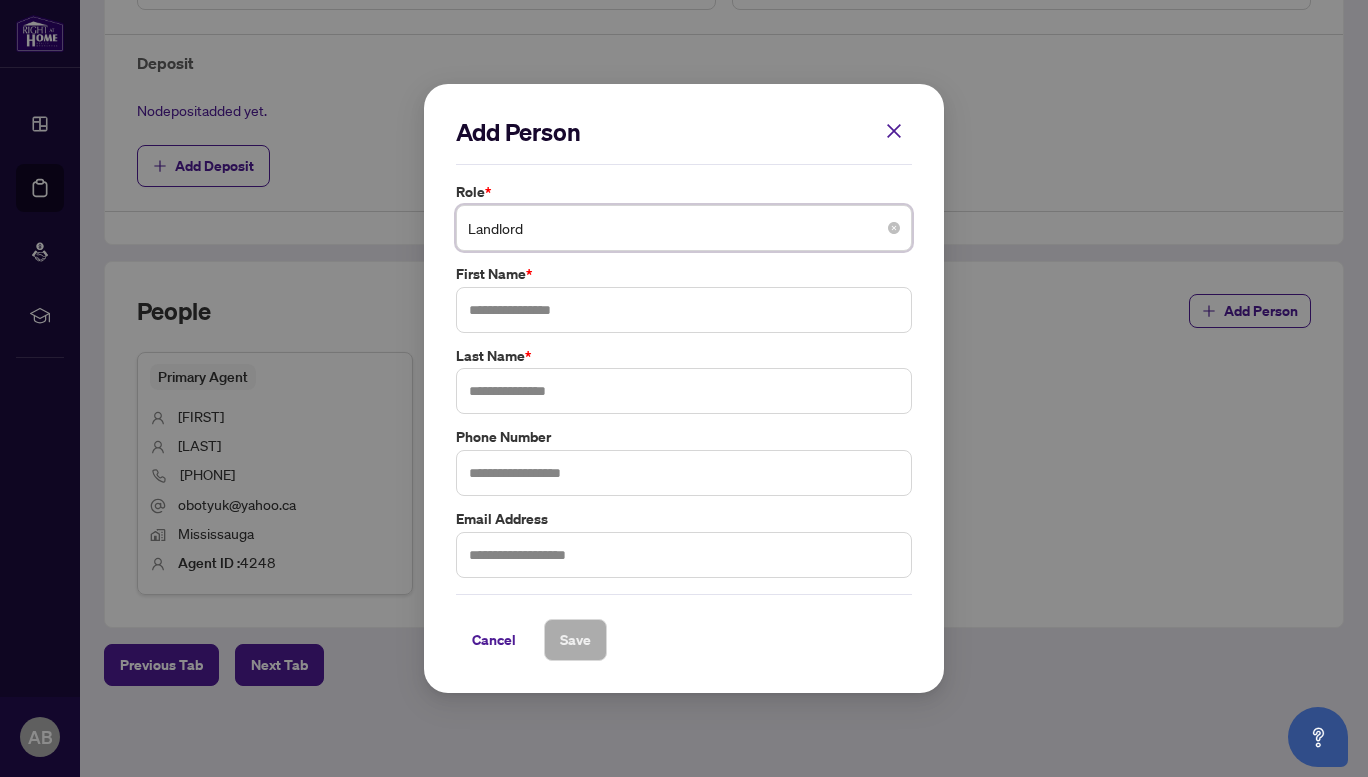 click on "Landlord" at bounding box center (684, 228) 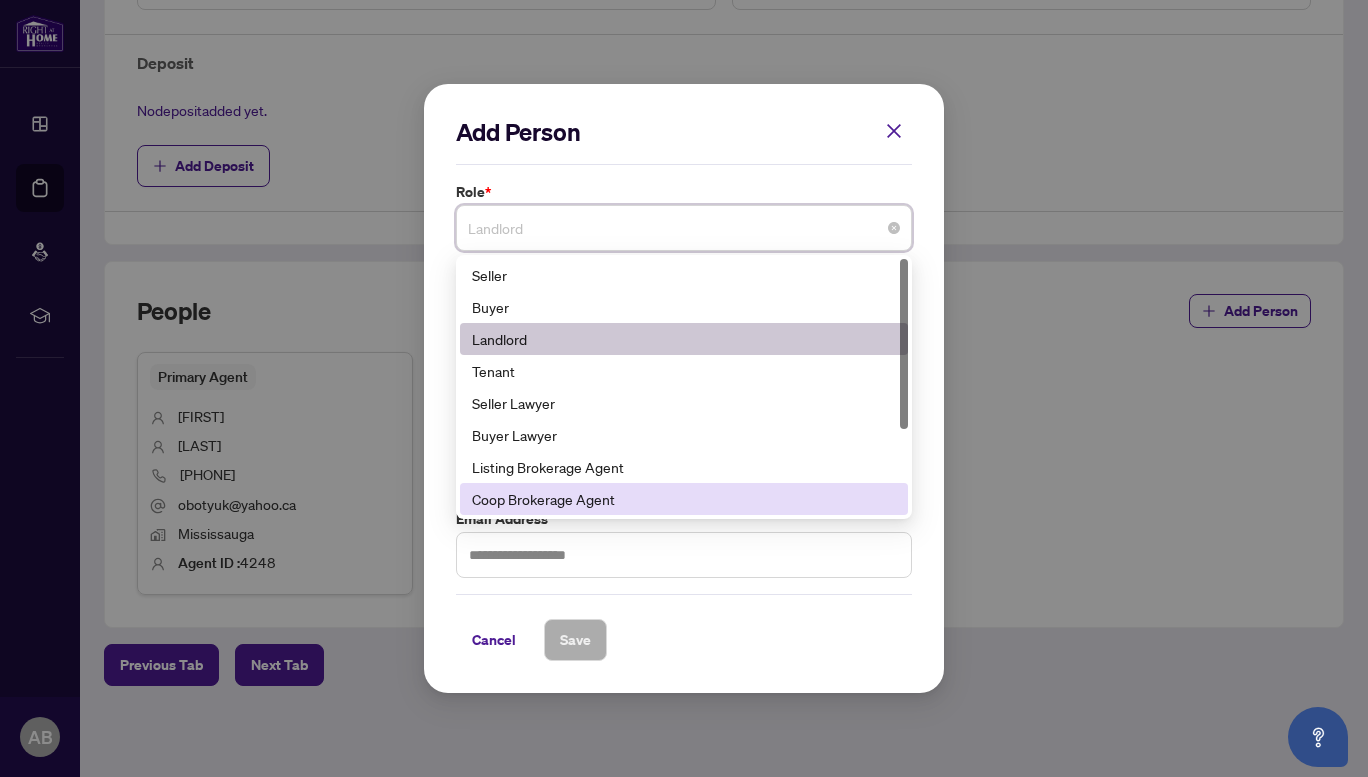 click on "Coop Brokerage Agent" at bounding box center [684, 499] 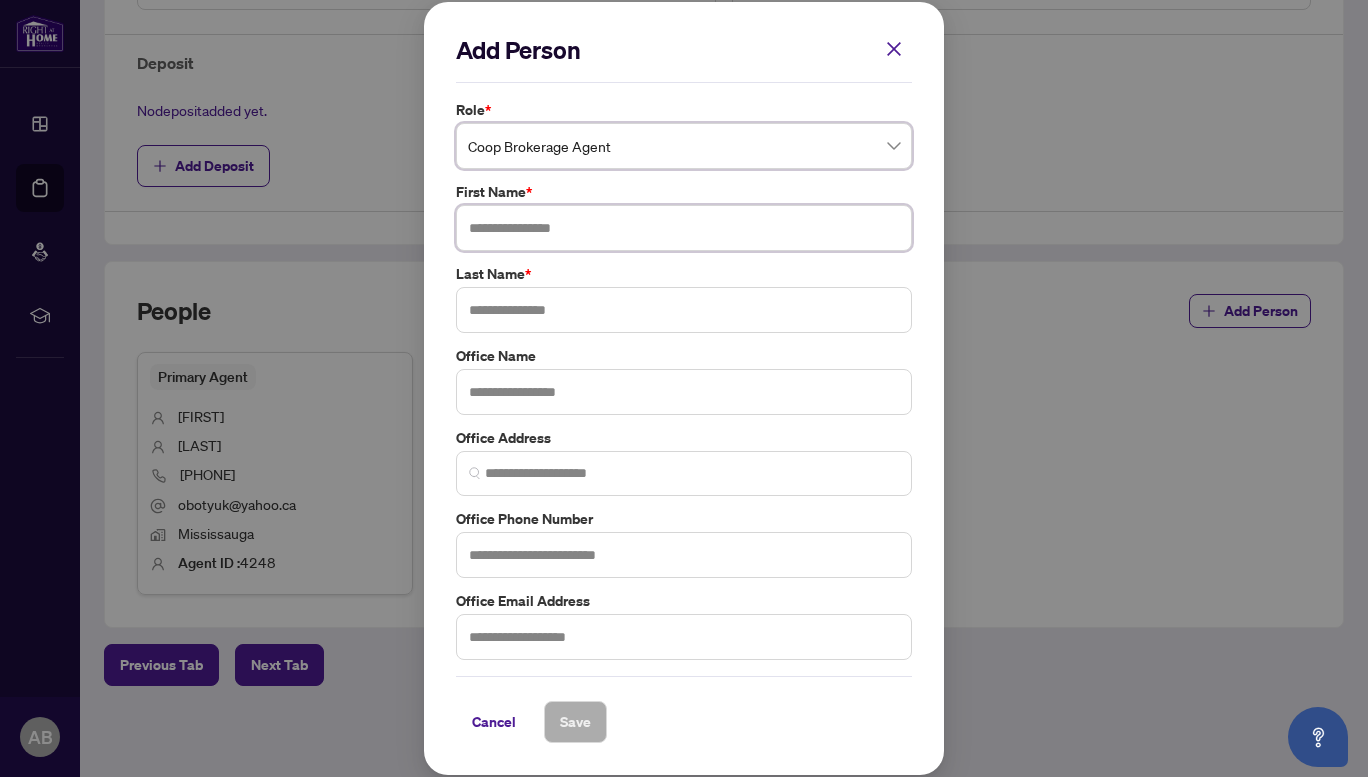 click at bounding box center (684, 228) 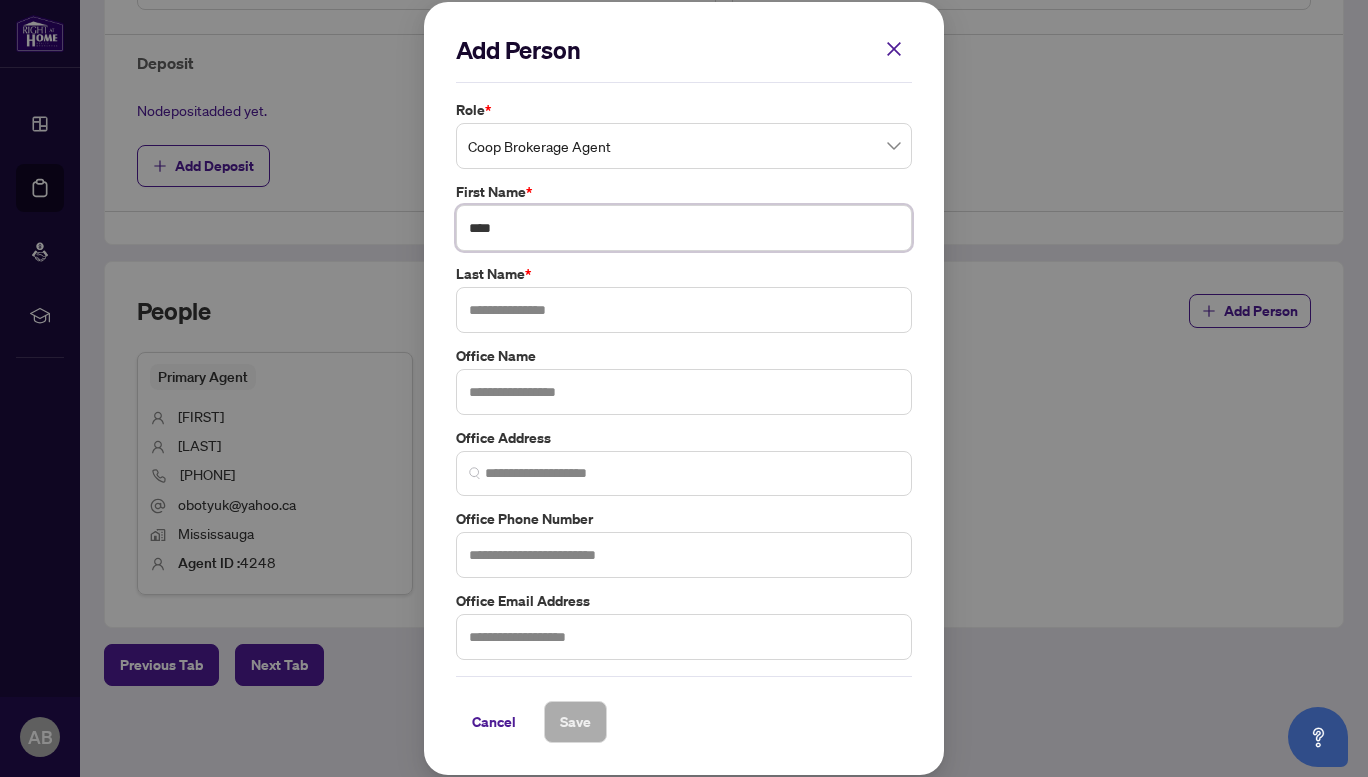 type on "****" 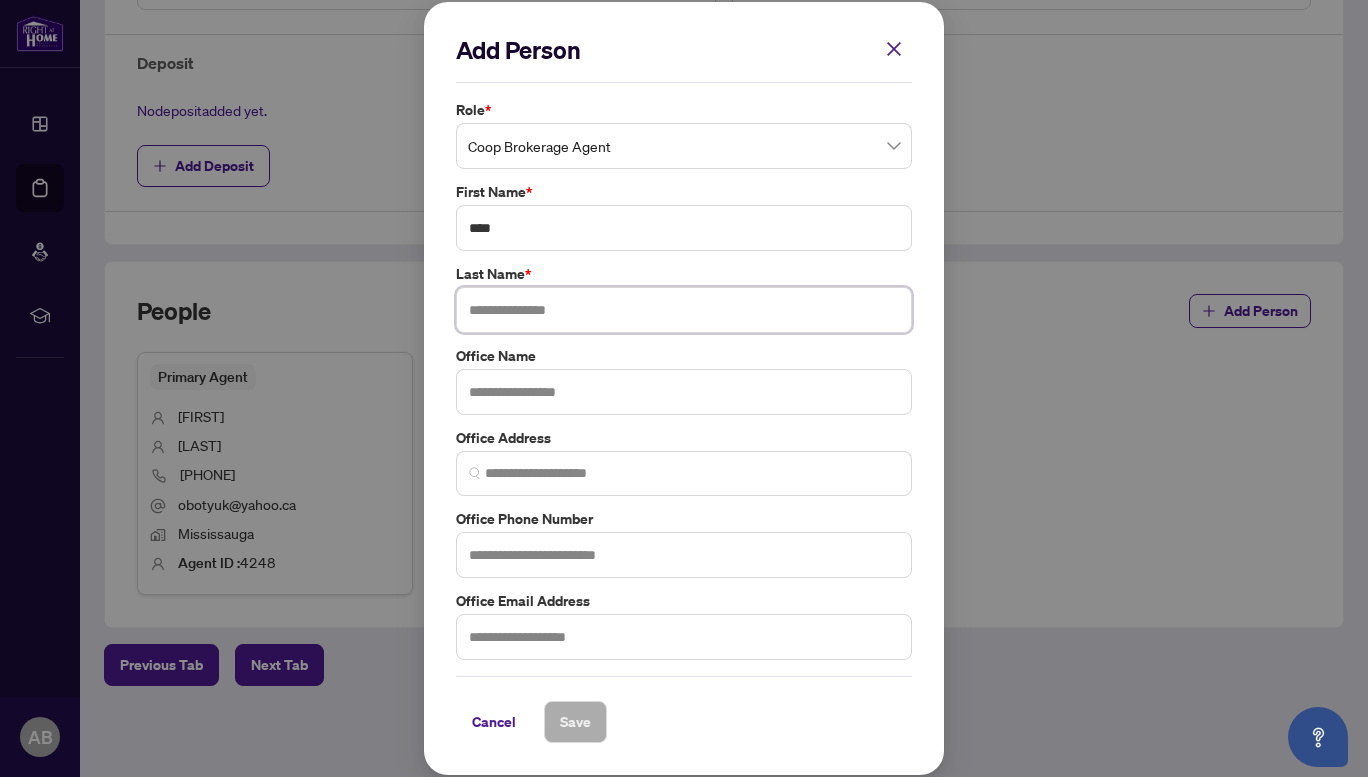 click at bounding box center (684, 310) 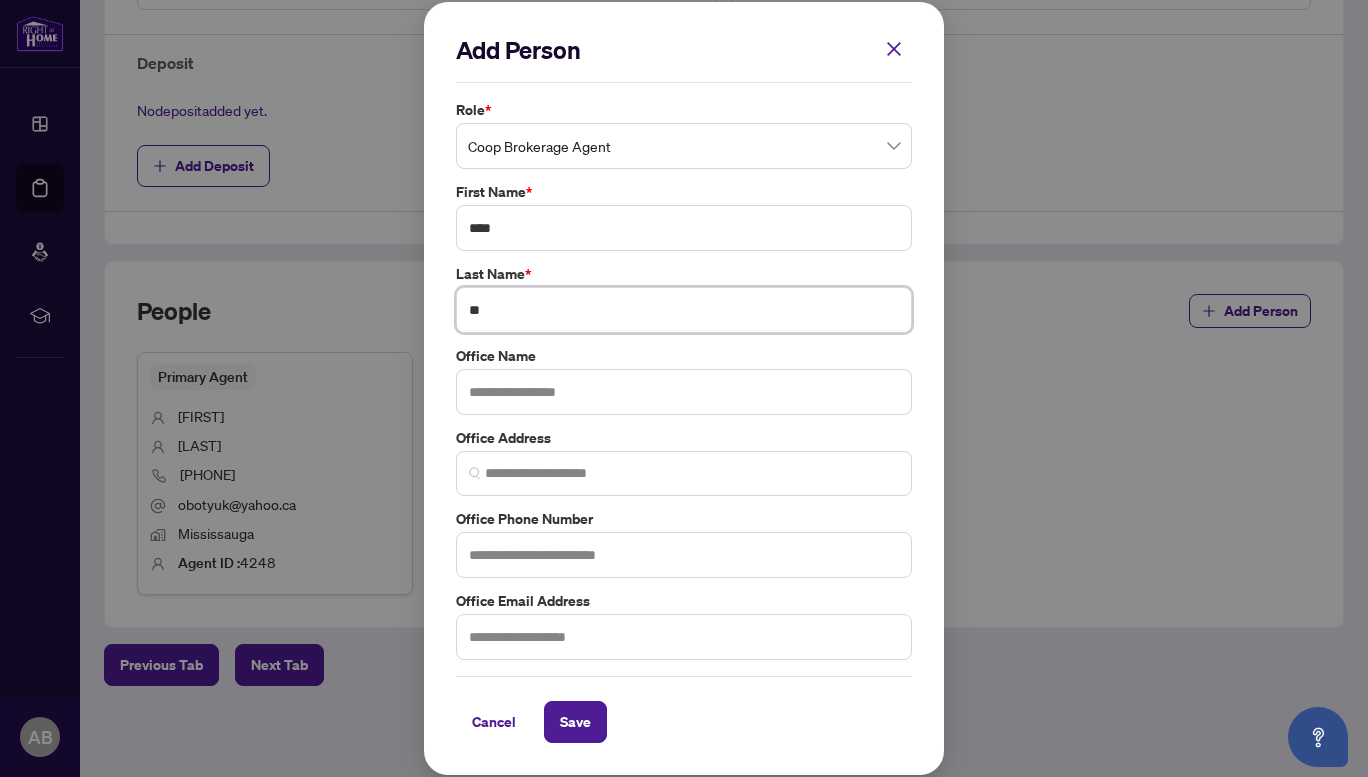 type on "**" 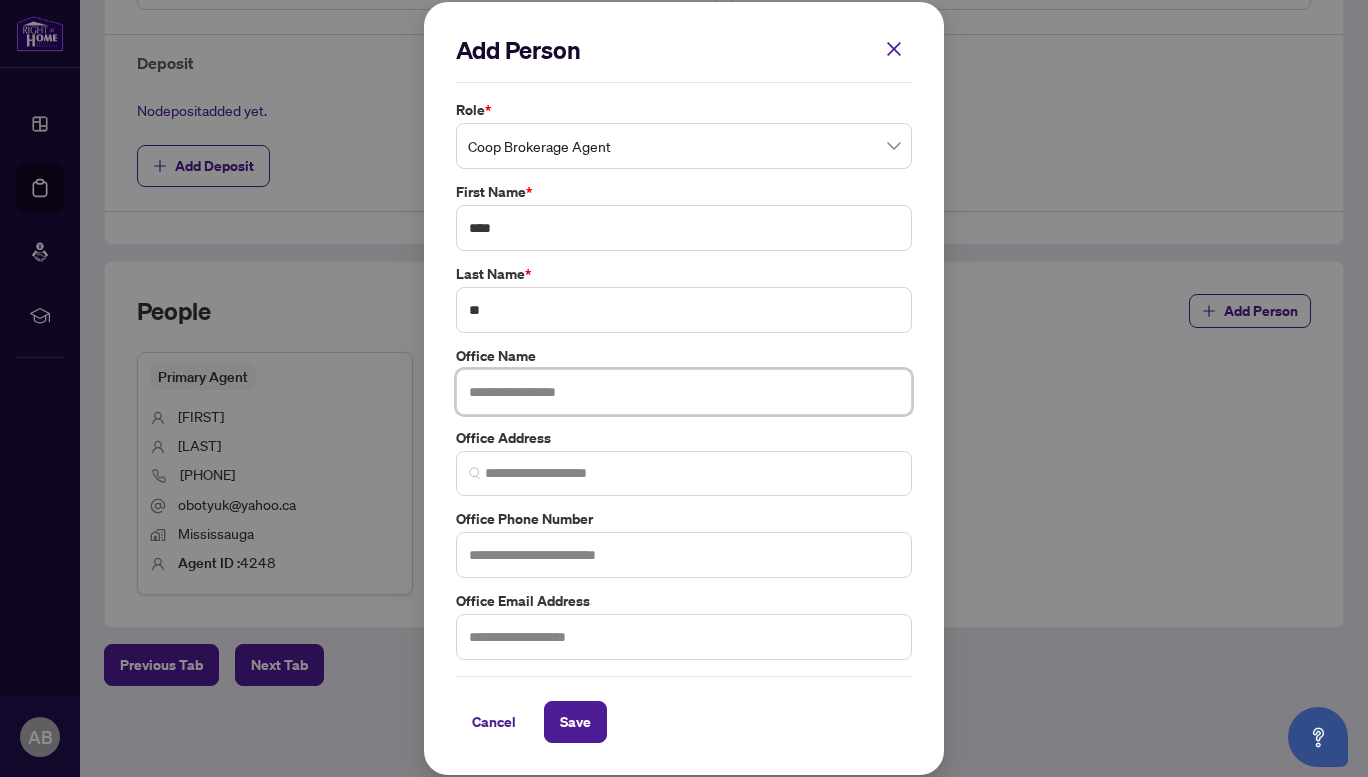 click at bounding box center [684, 392] 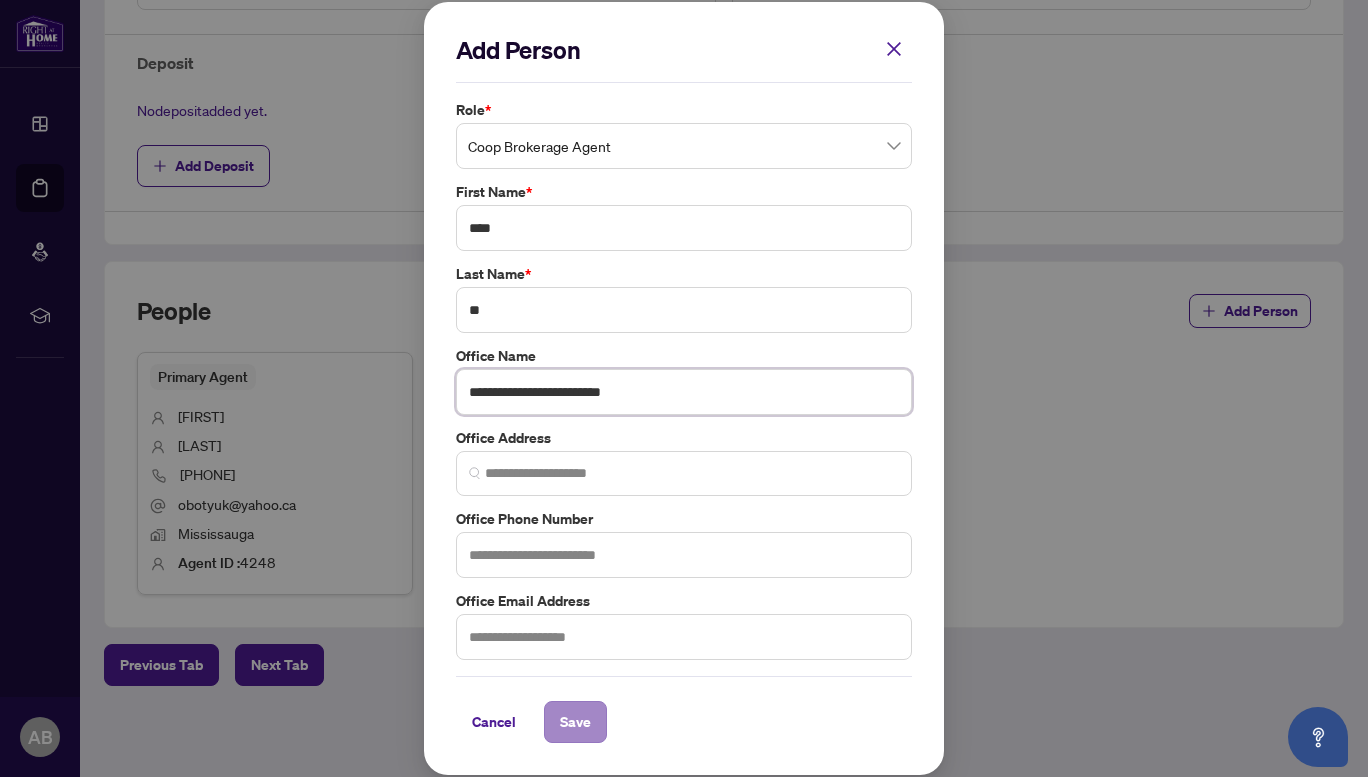 type on "**********" 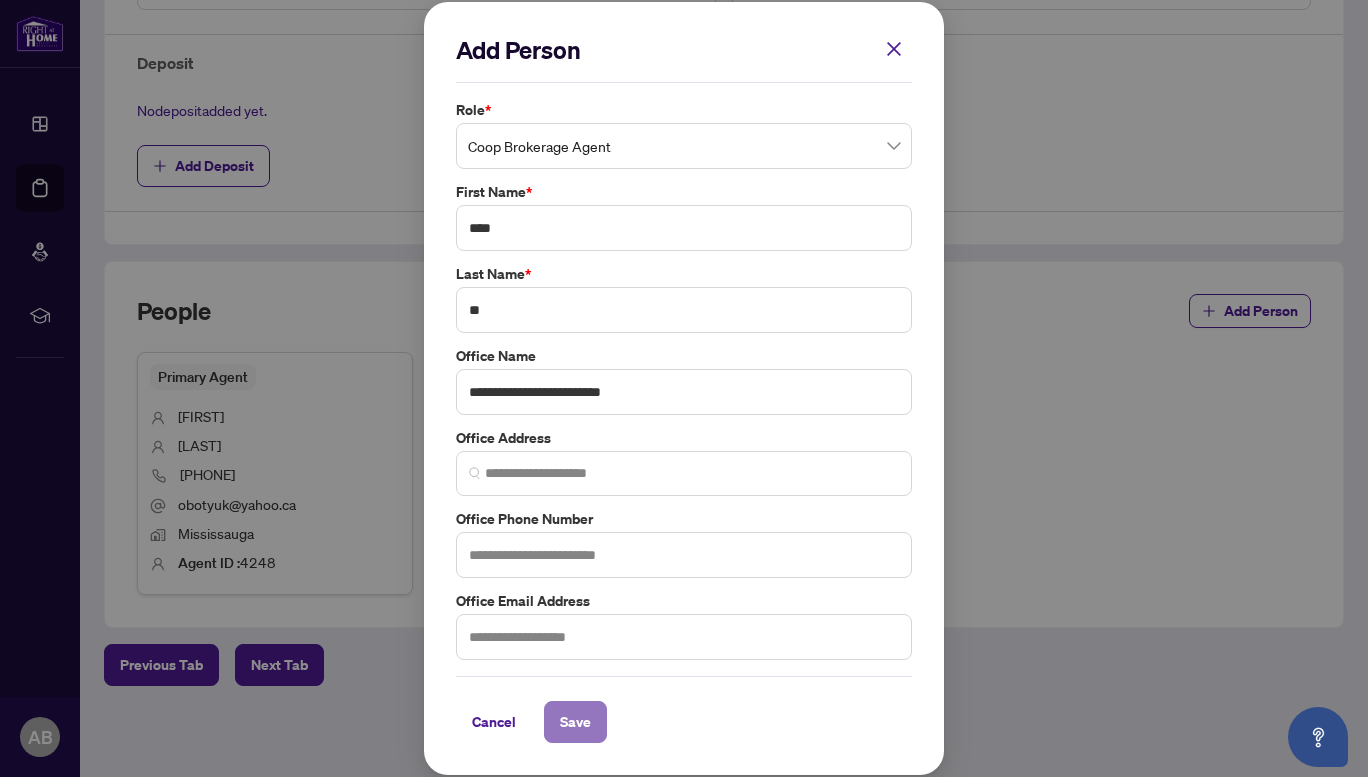 click on "Save" at bounding box center [575, 722] 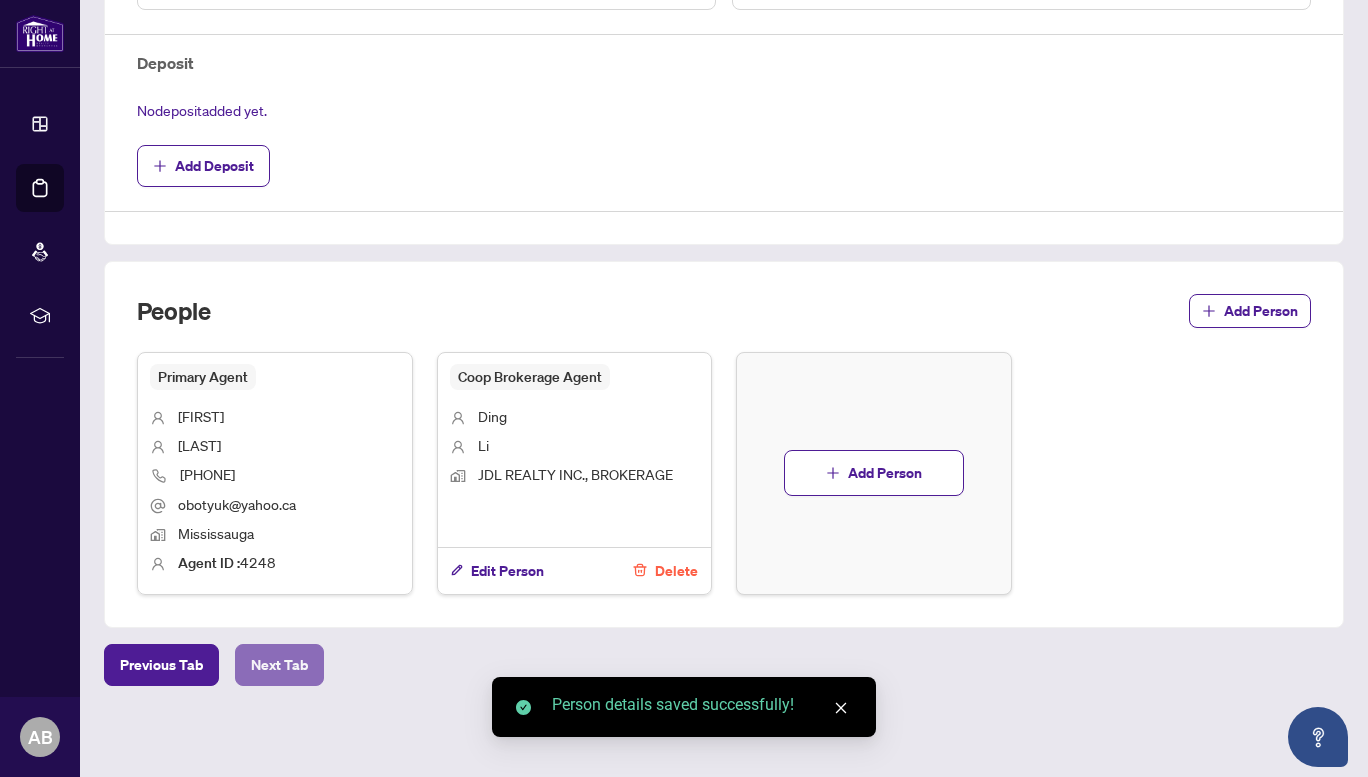 click on "Next Tab" at bounding box center (279, 665) 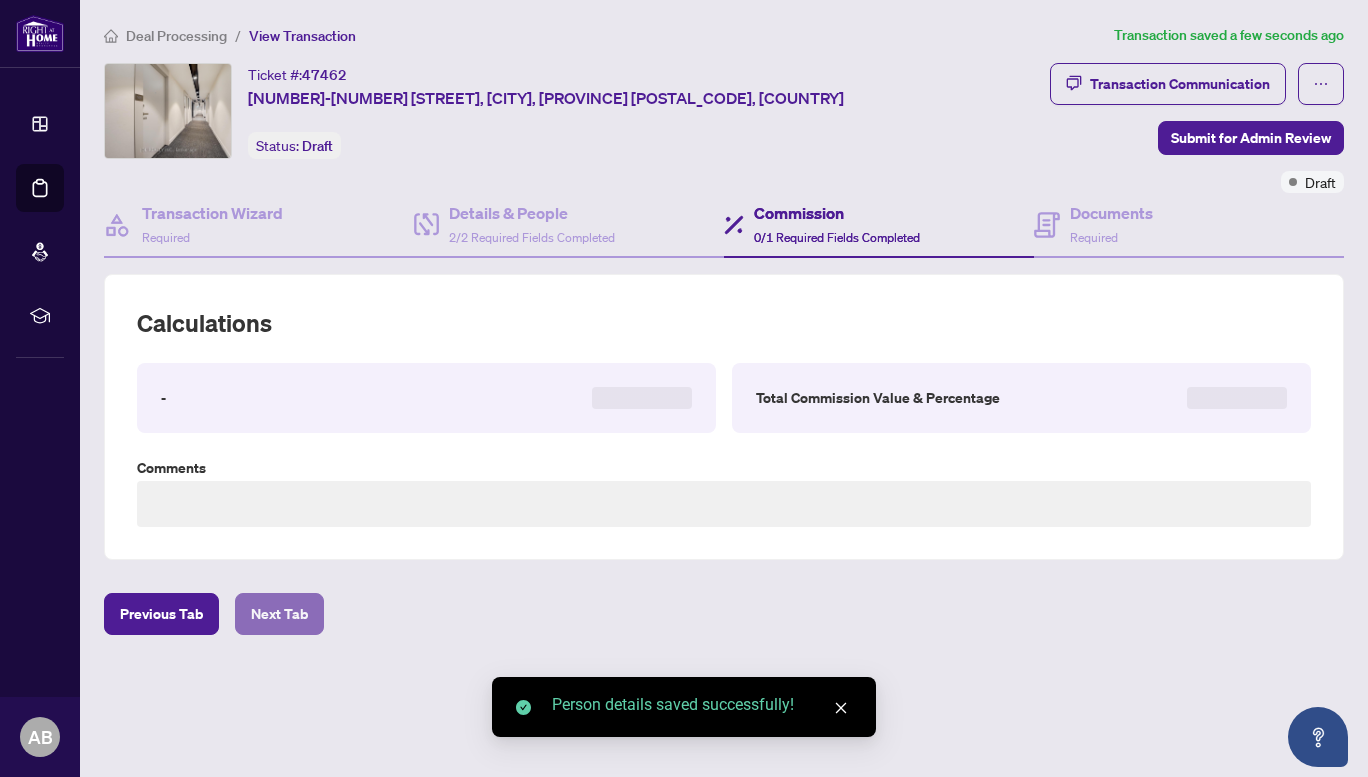scroll, scrollTop: 0, scrollLeft: 0, axis: both 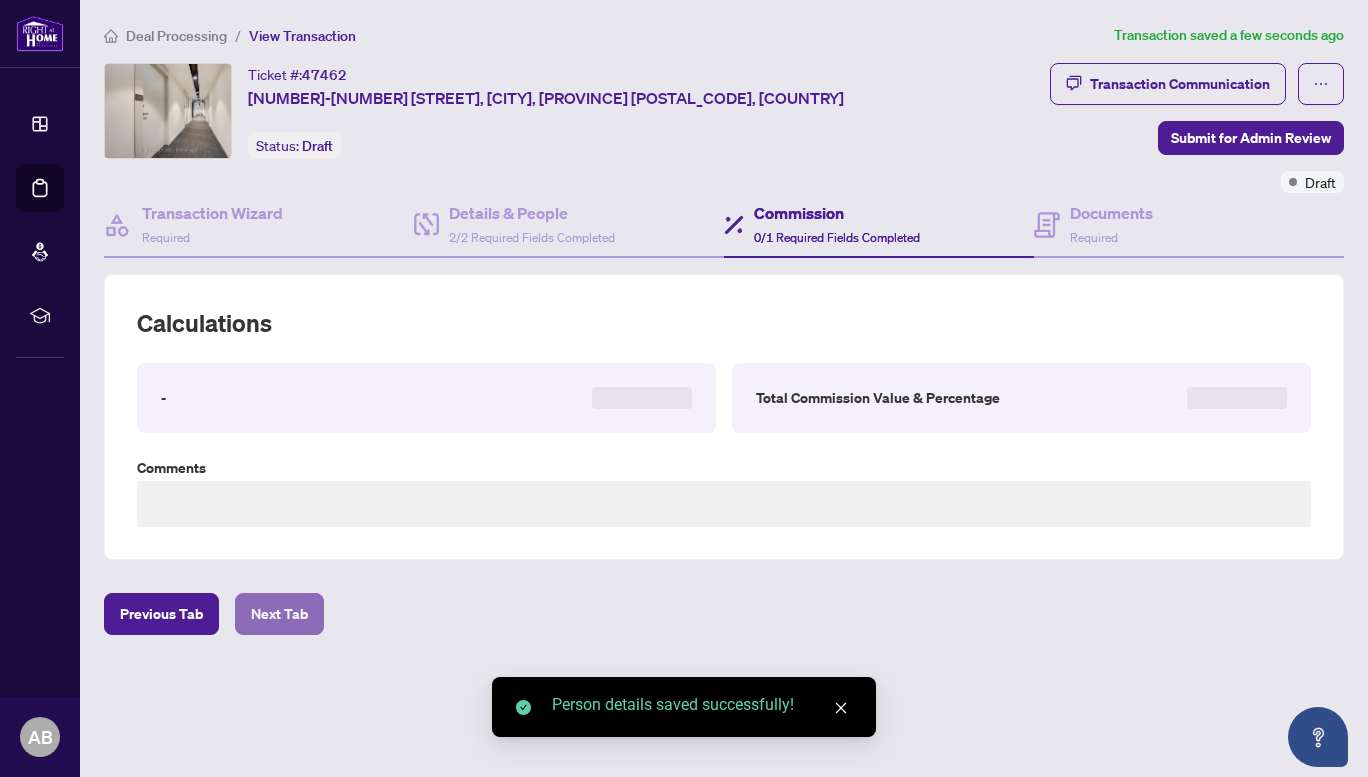 type on "**********" 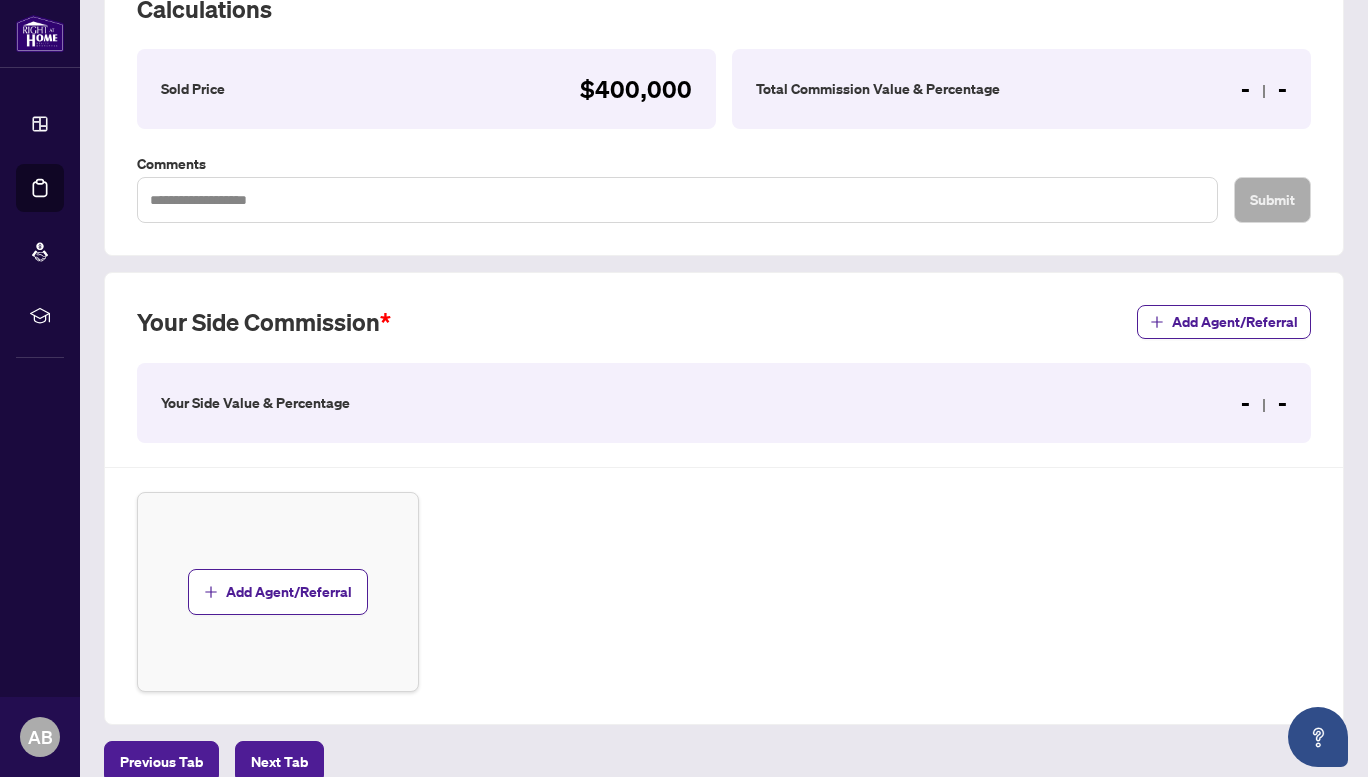 scroll, scrollTop: 315, scrollLeft: 0, axis: vertical 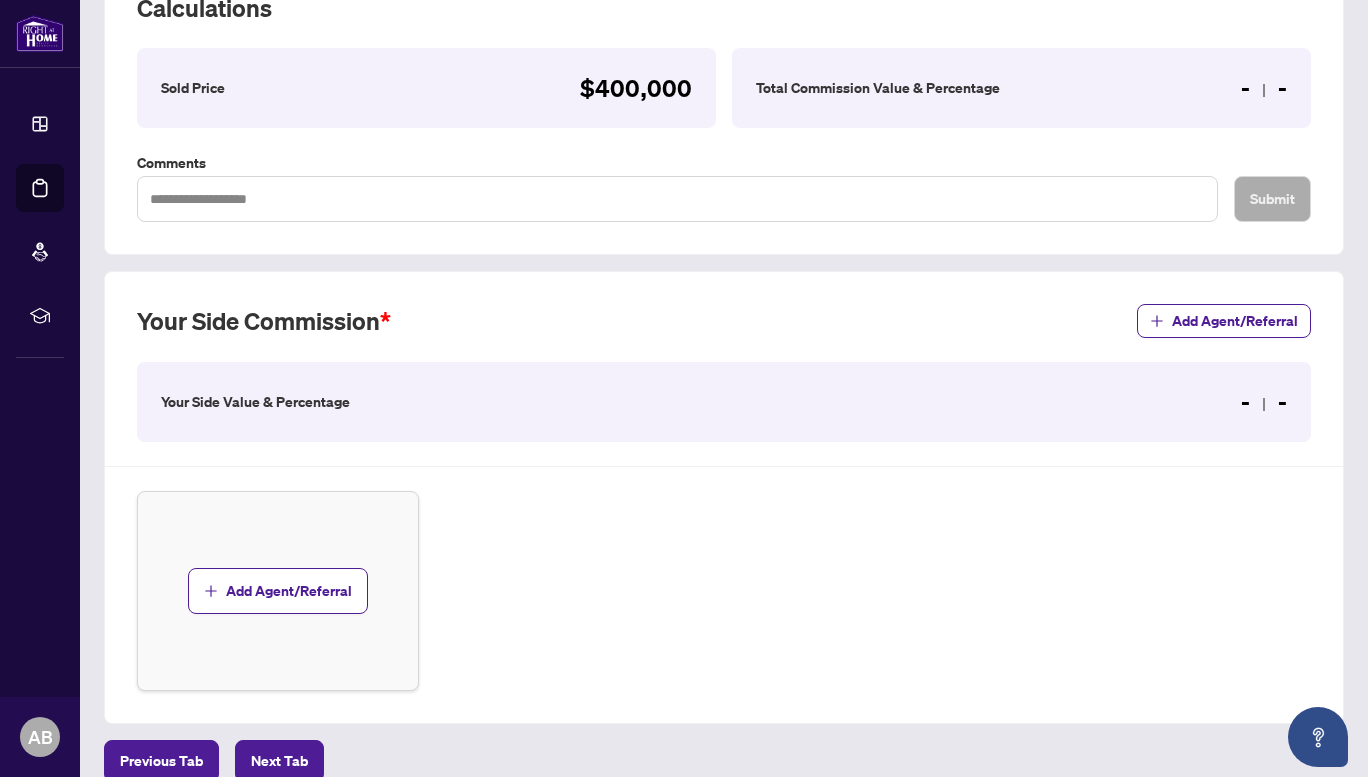click on "Your Side Value & Percentage -     -" at bounding box center (724, 402) 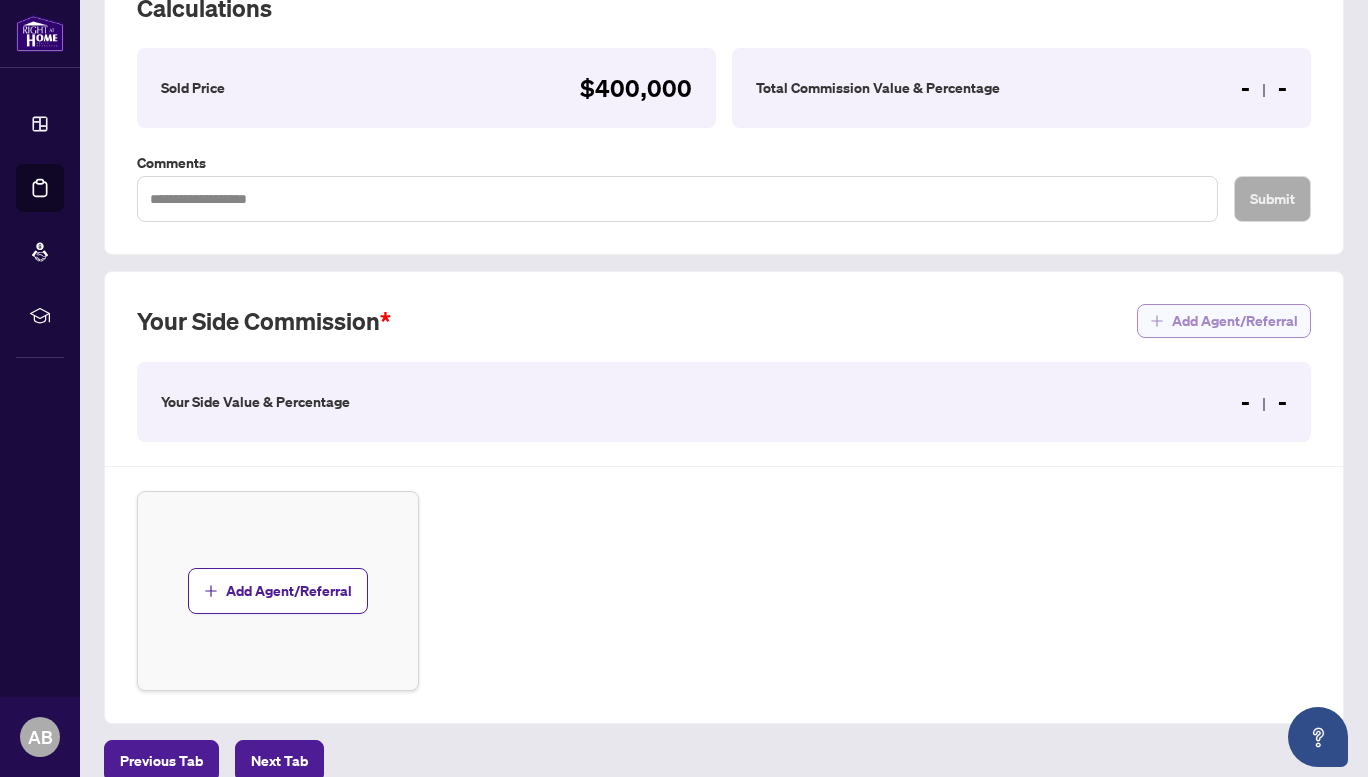 click on "Add Agent/Referral" at bounding box center (1235, 321) 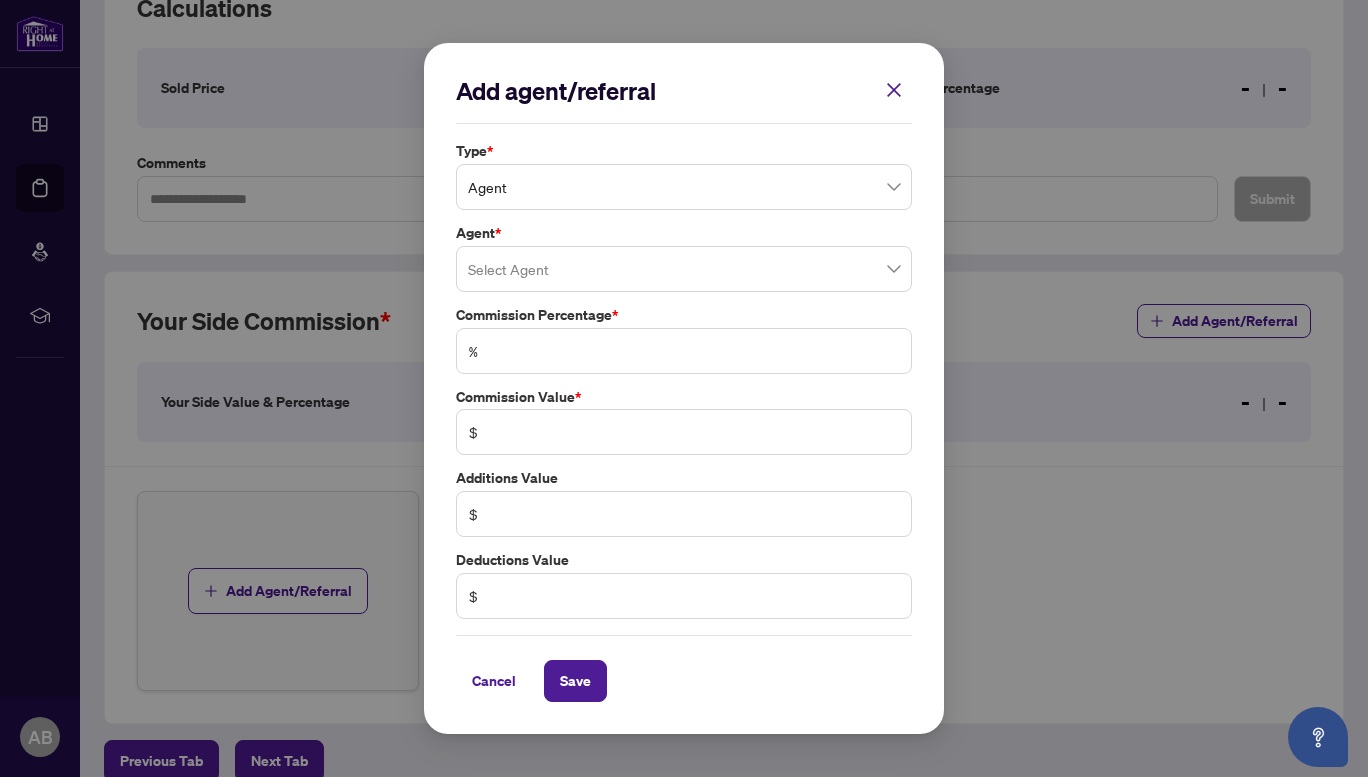 click on "Agent" at bounding box center [684, 187] 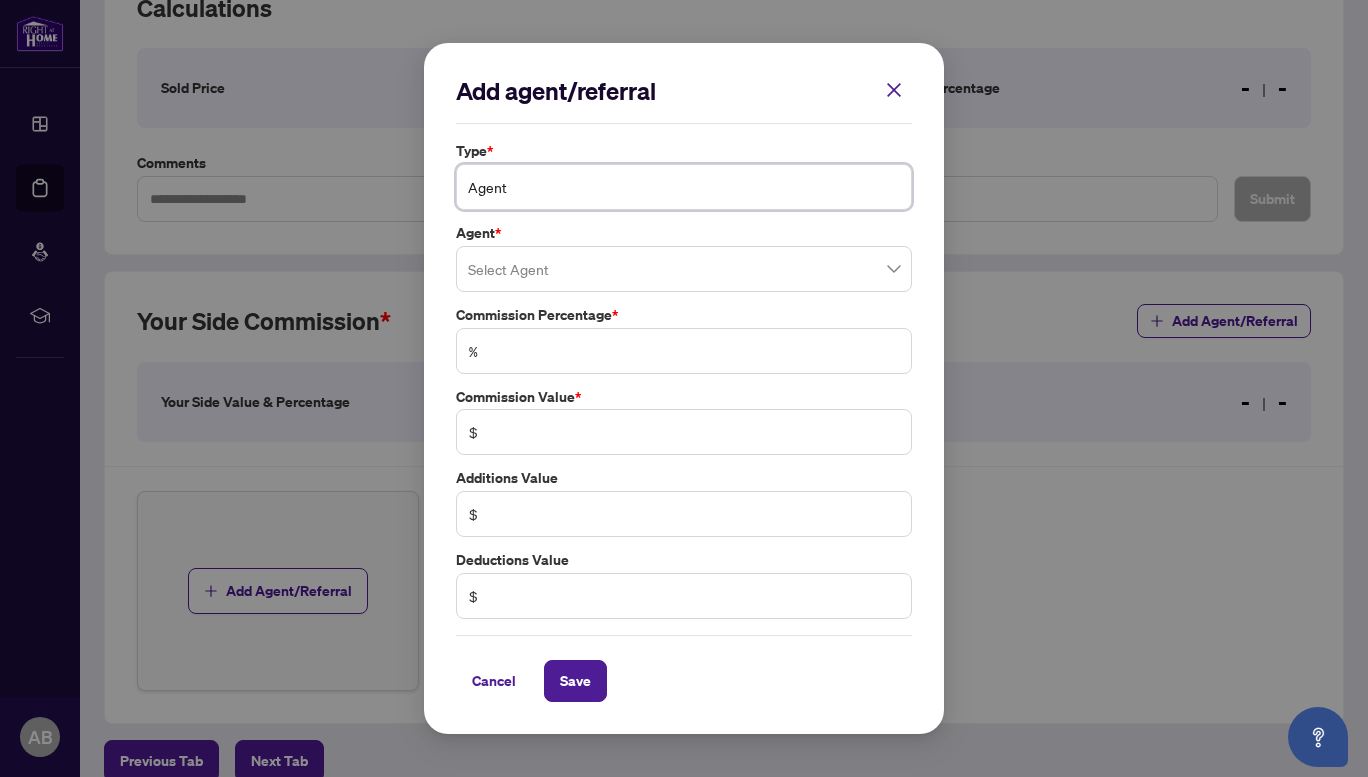 click on "Agent" at bounding box center [684, 187] 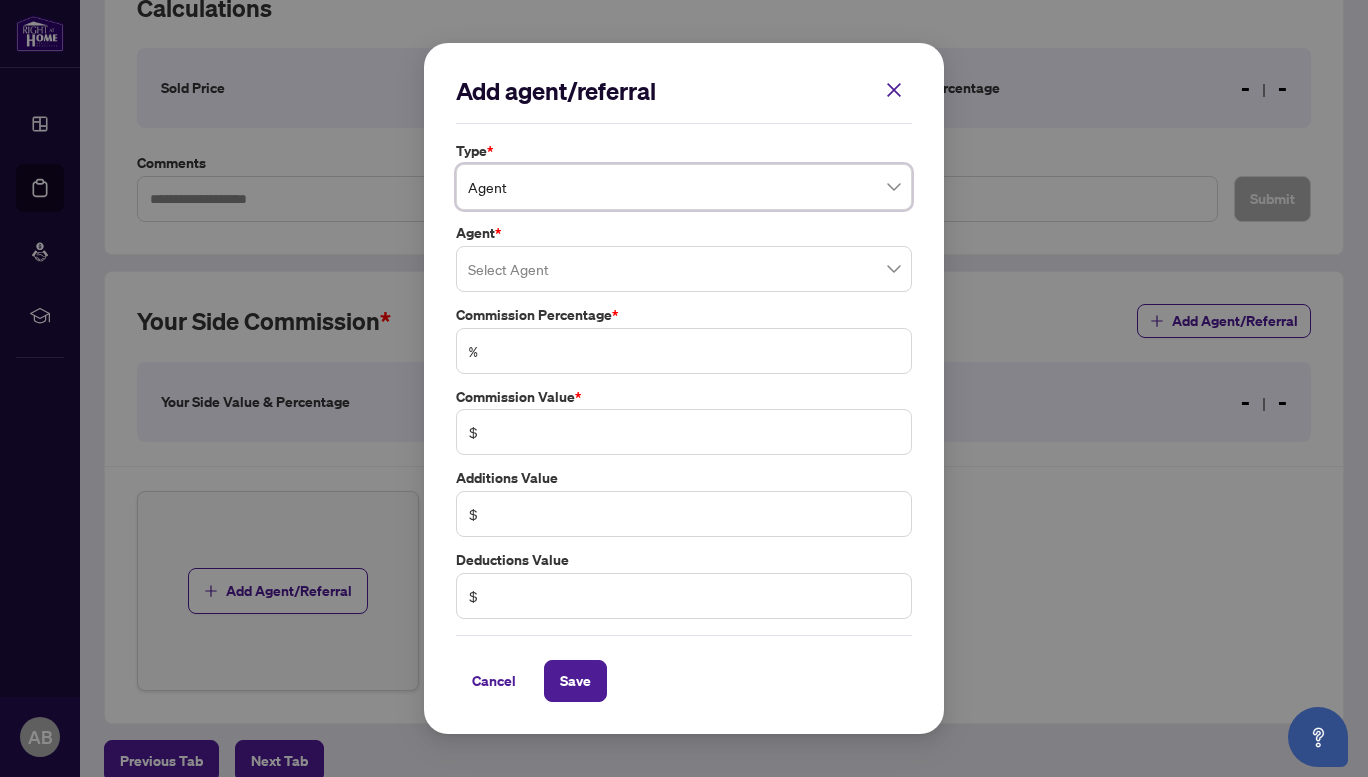 click at bounding box center [684, 269] 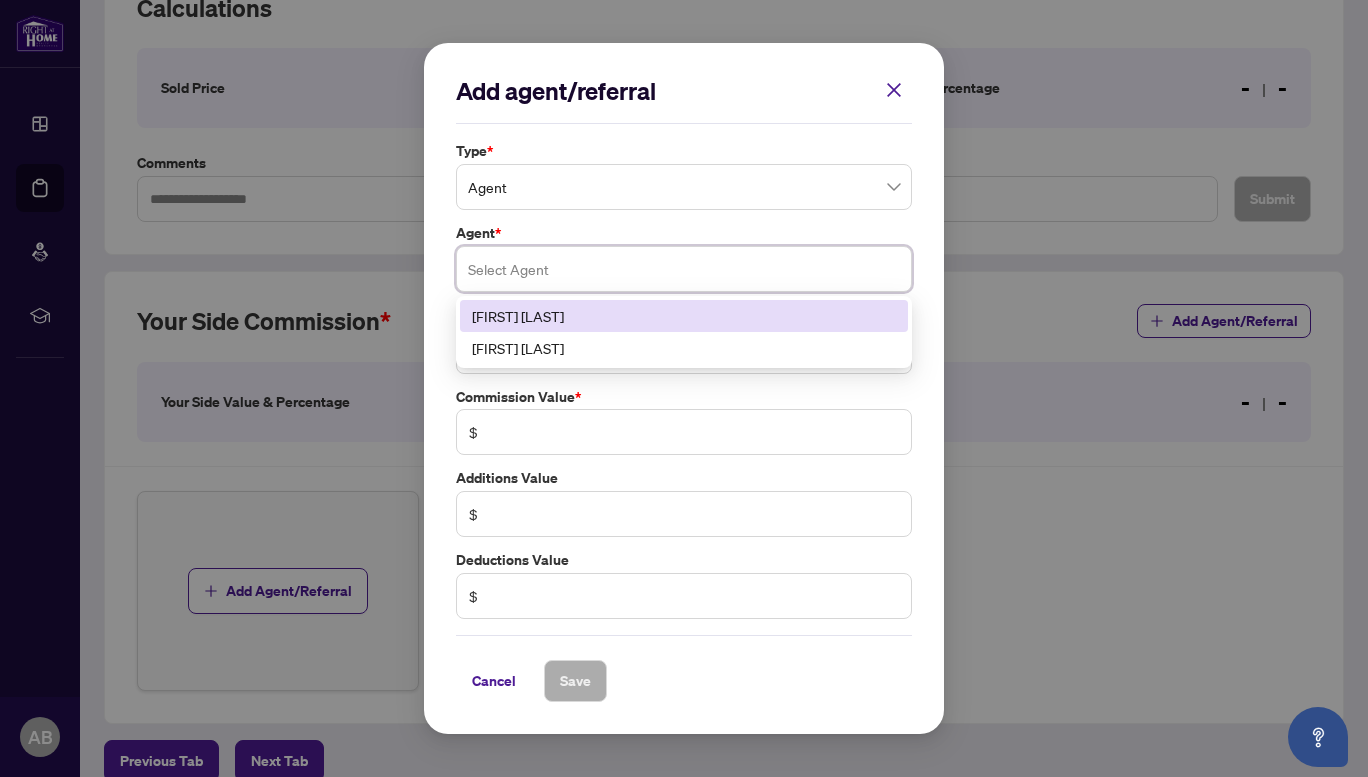 click on "[FIRST] [LAST]" at bounding box center [684, 316] 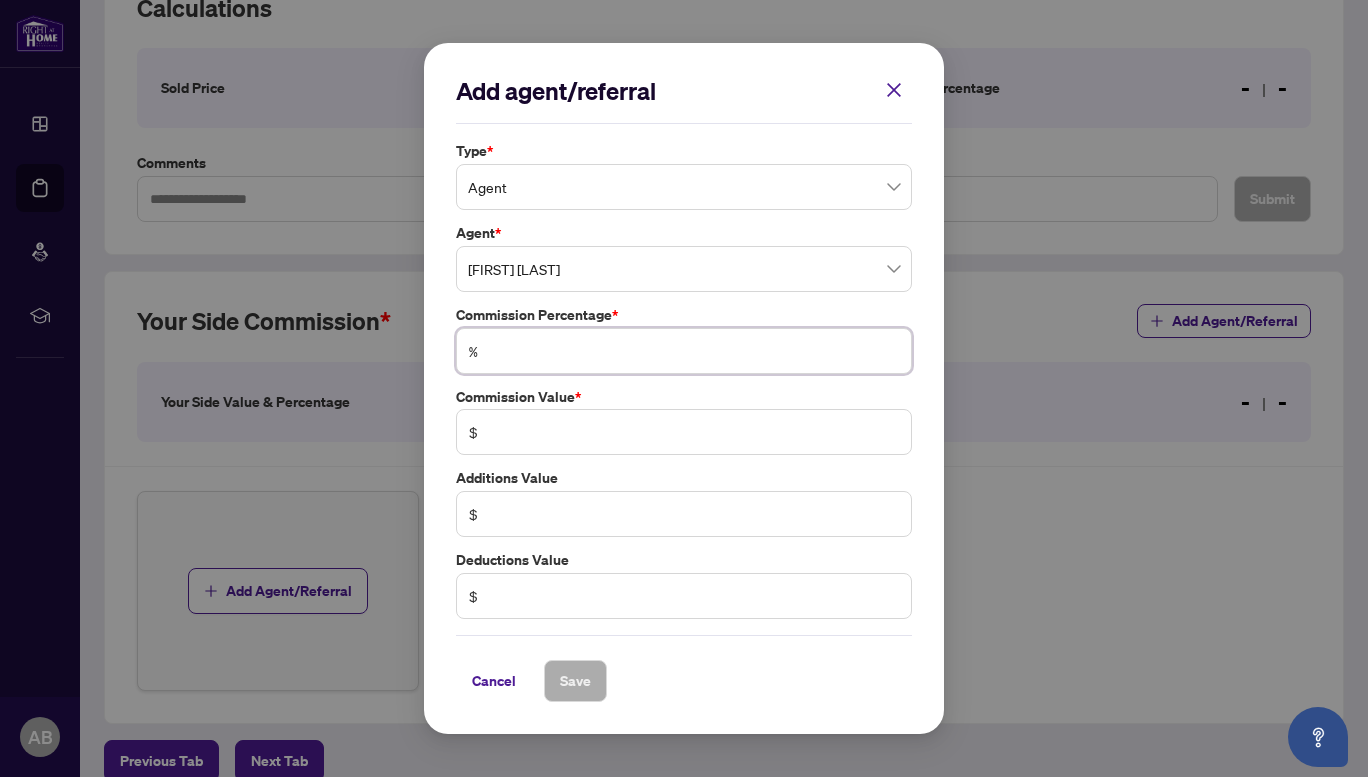 click at bounding box center (694, 351) 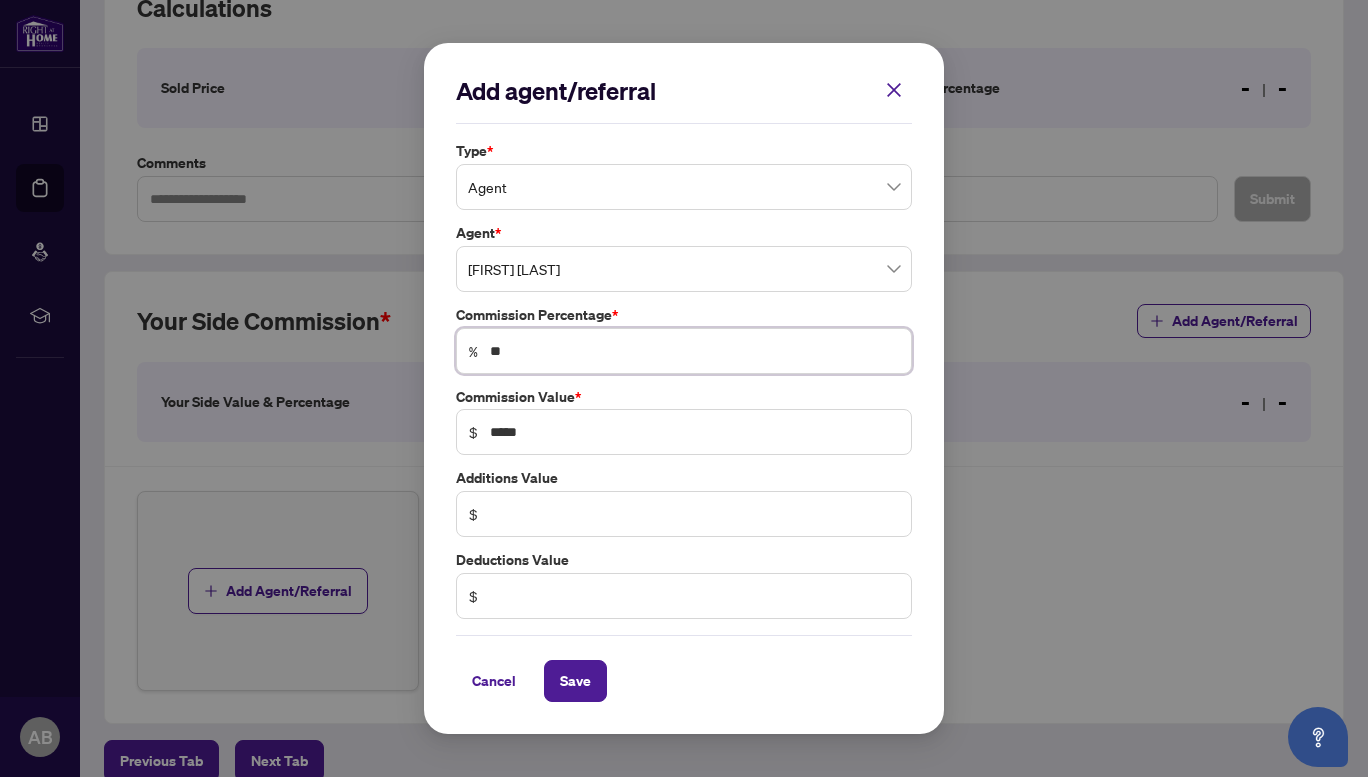 type on "***" 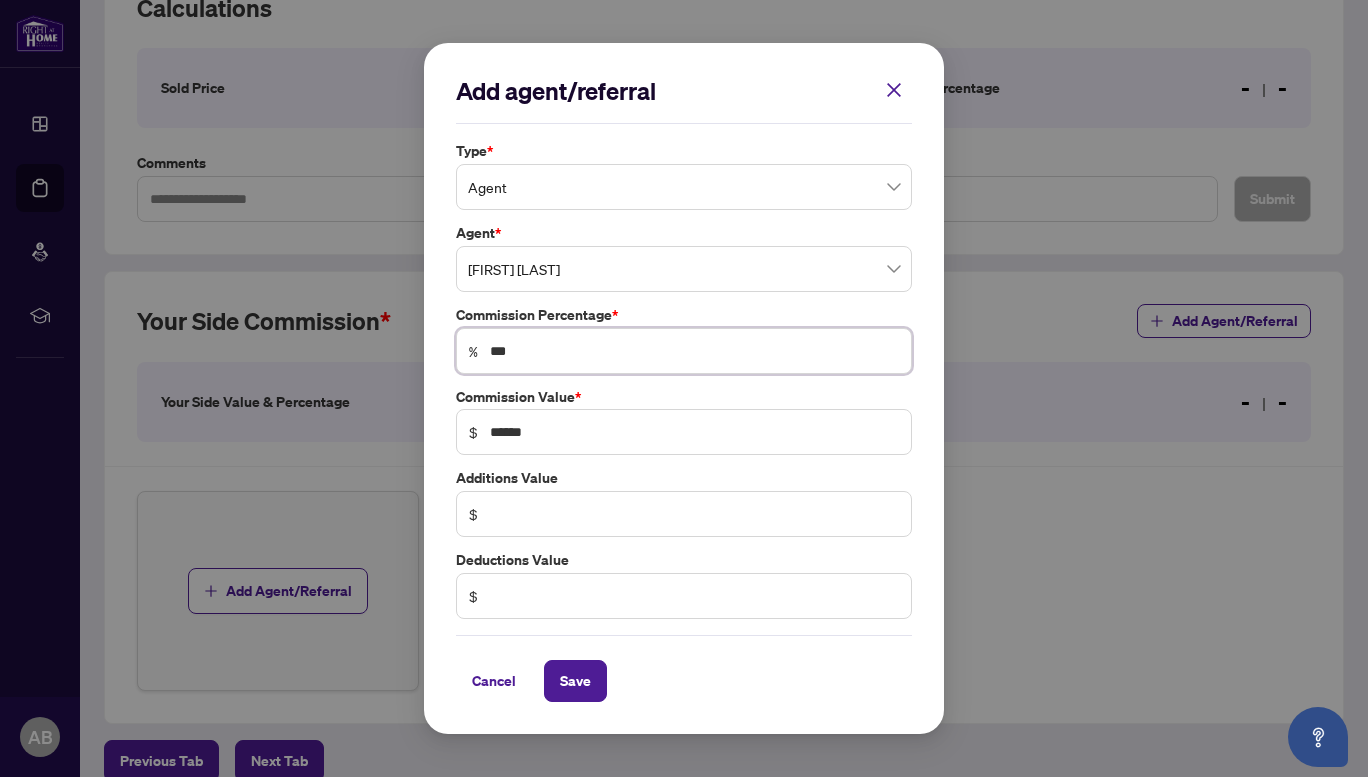 type on "***" 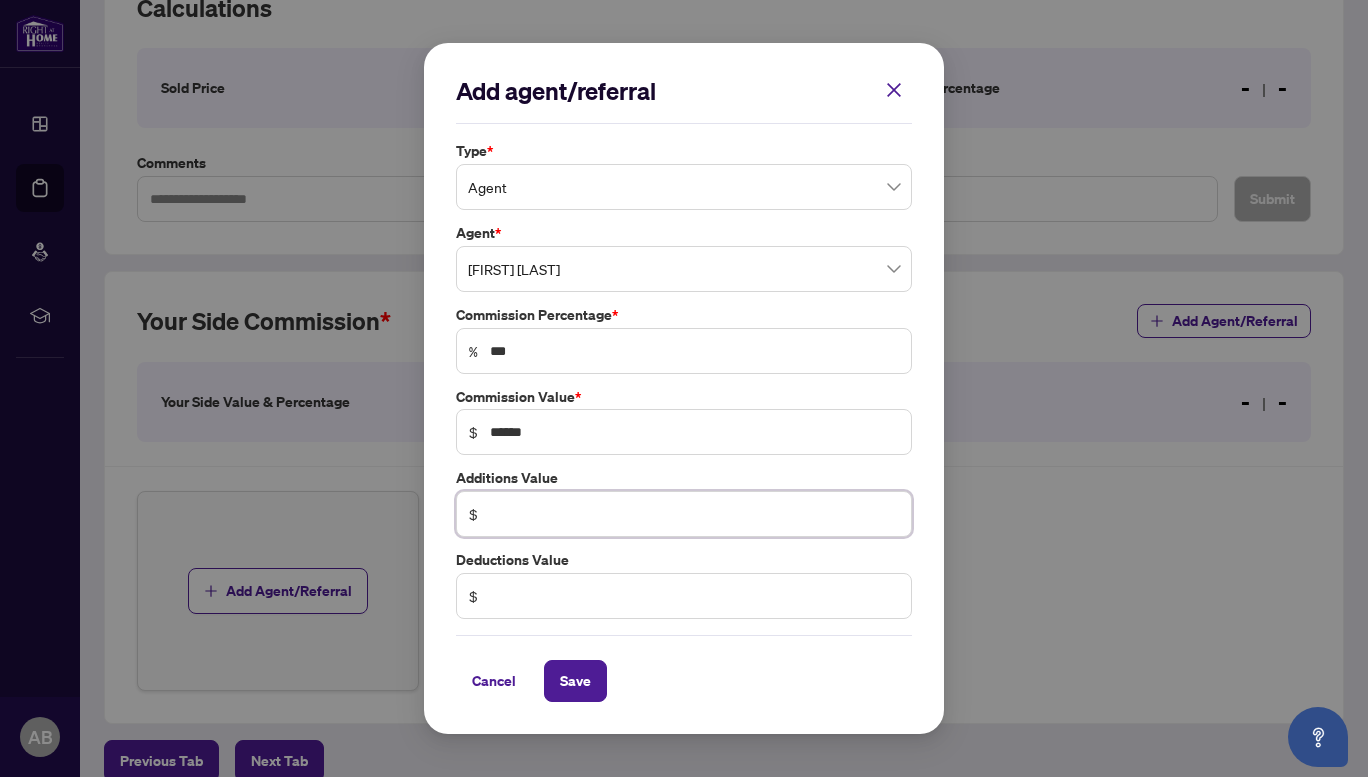 click at bounding box center (694, 514) 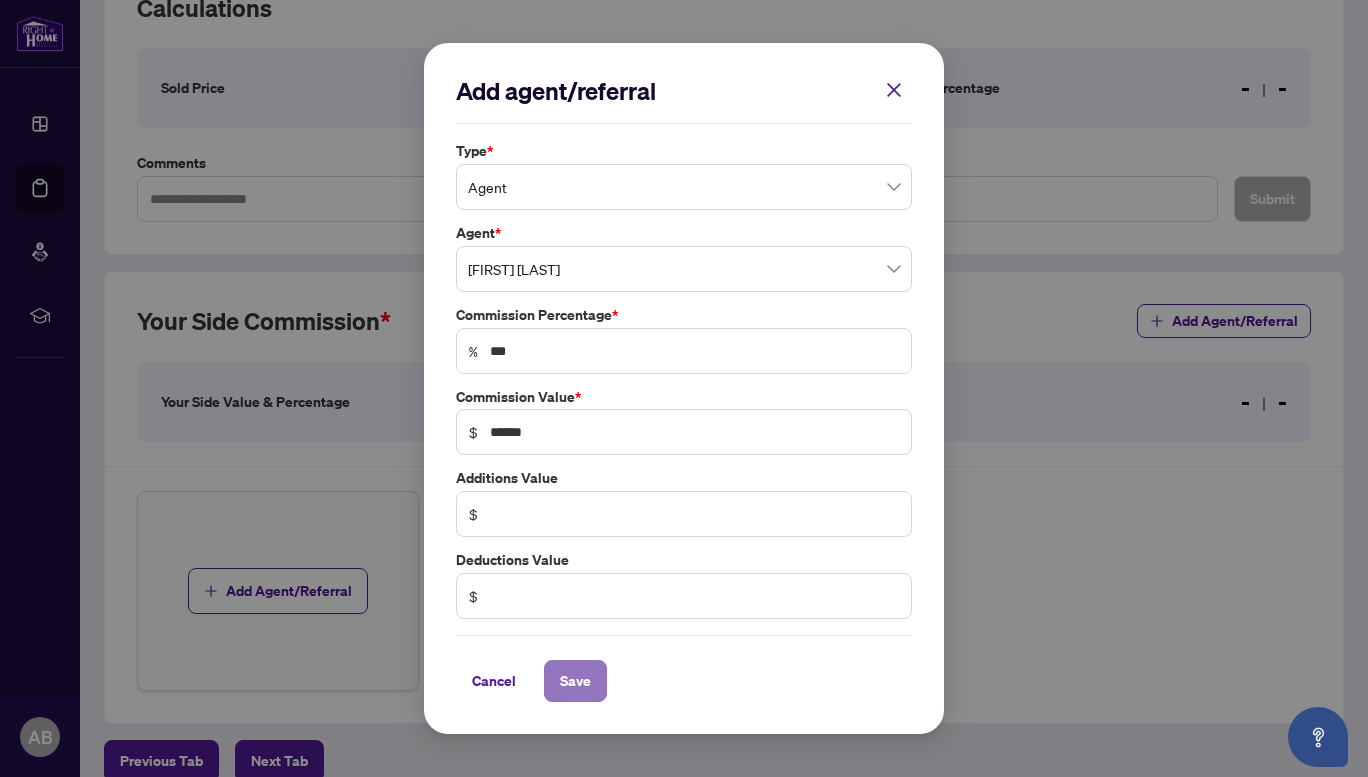 click on "Save" at bounding box center [575, 681] 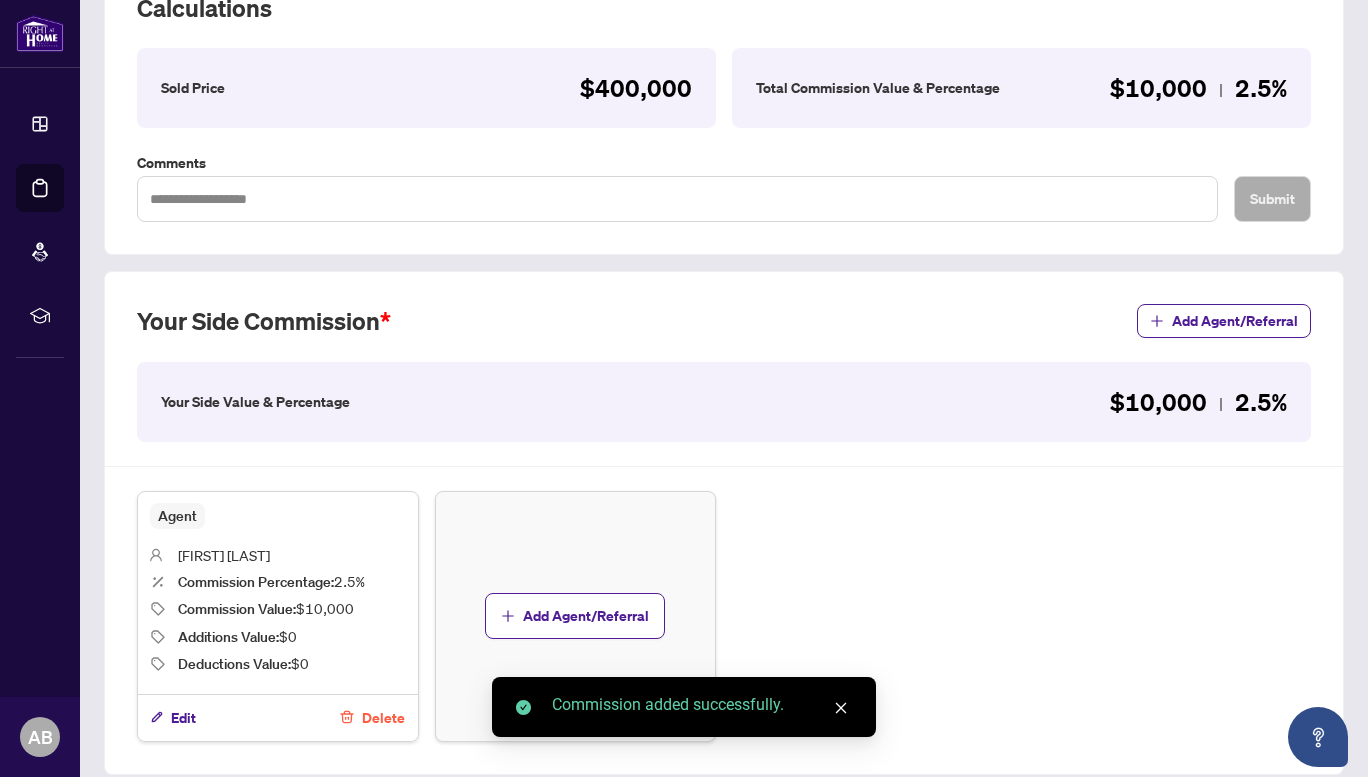 scroll, scrollTop: 0, scrollLeft: 0, axis: both 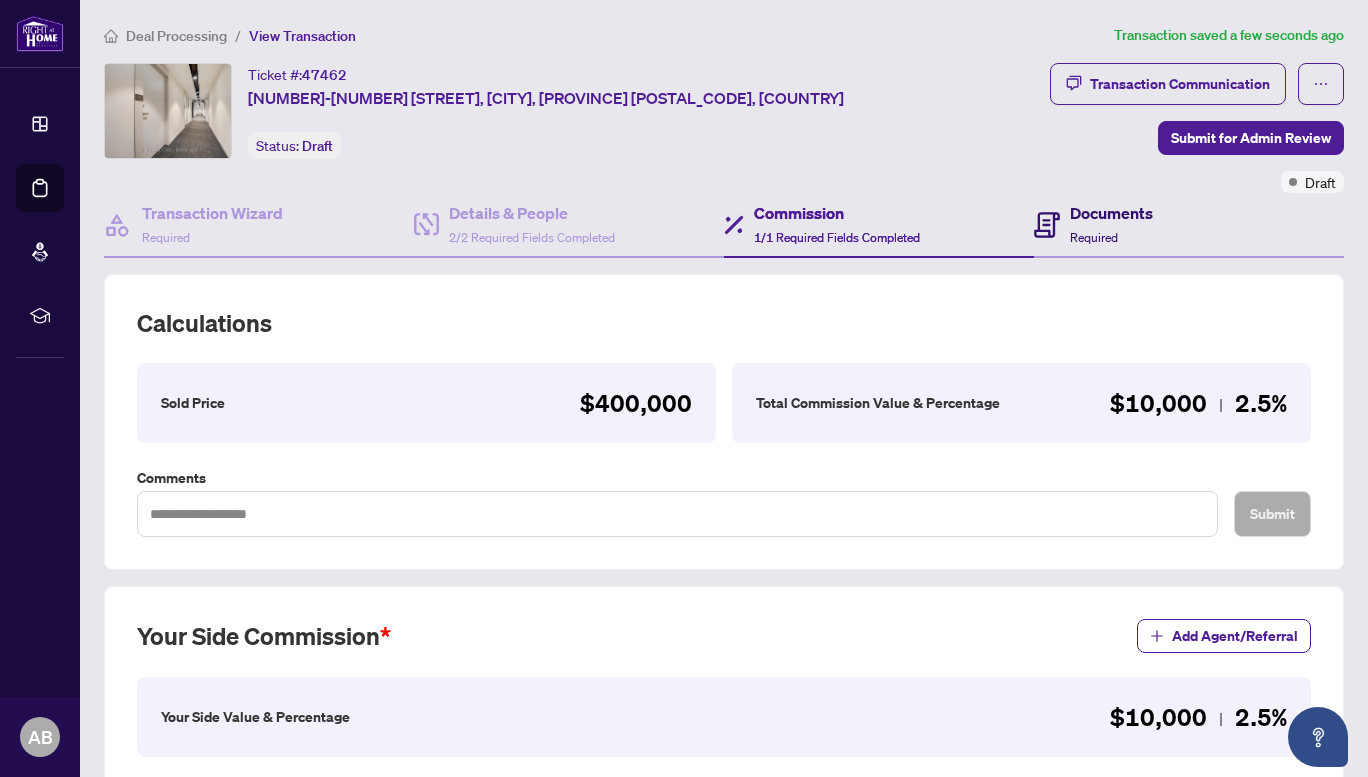 click on "Documents" at bounding box center (1111, 213) 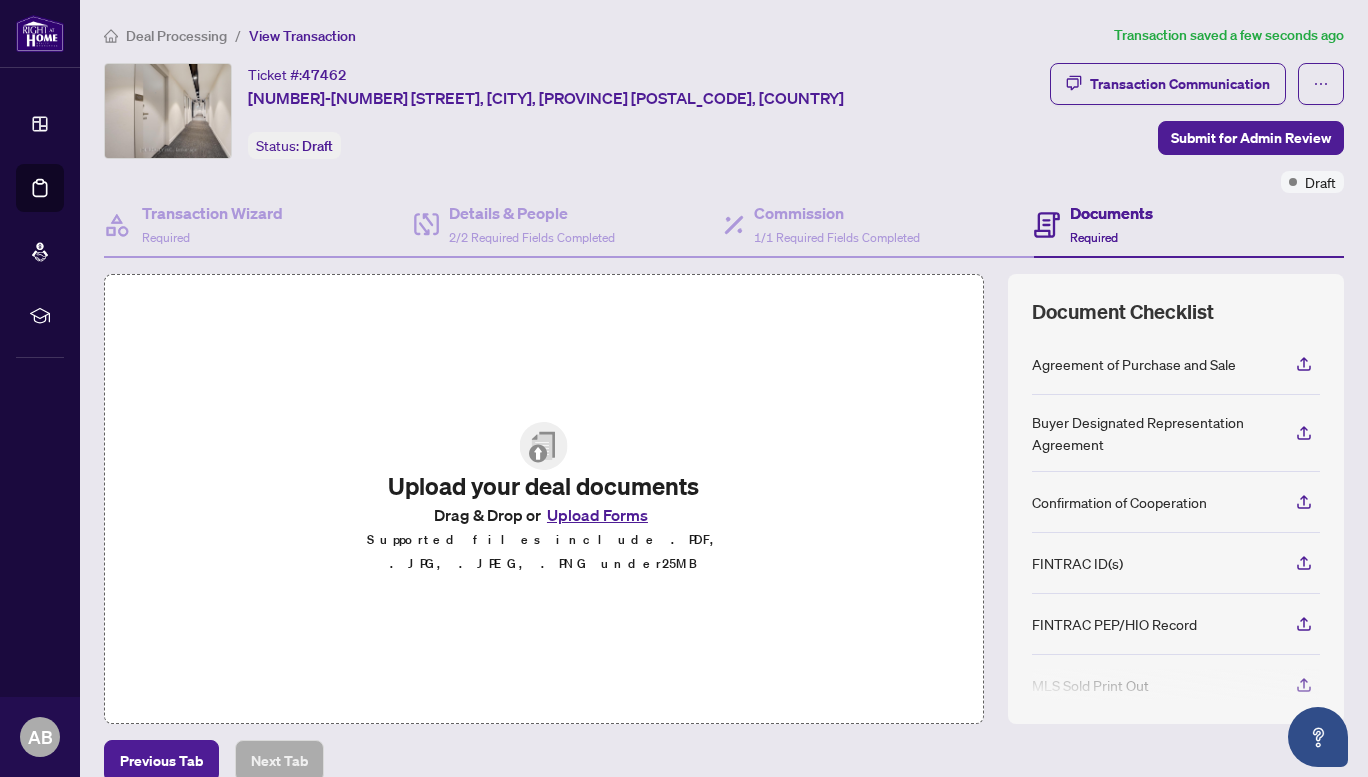 click on "Upload Forms" at bounding box center [597, 515] 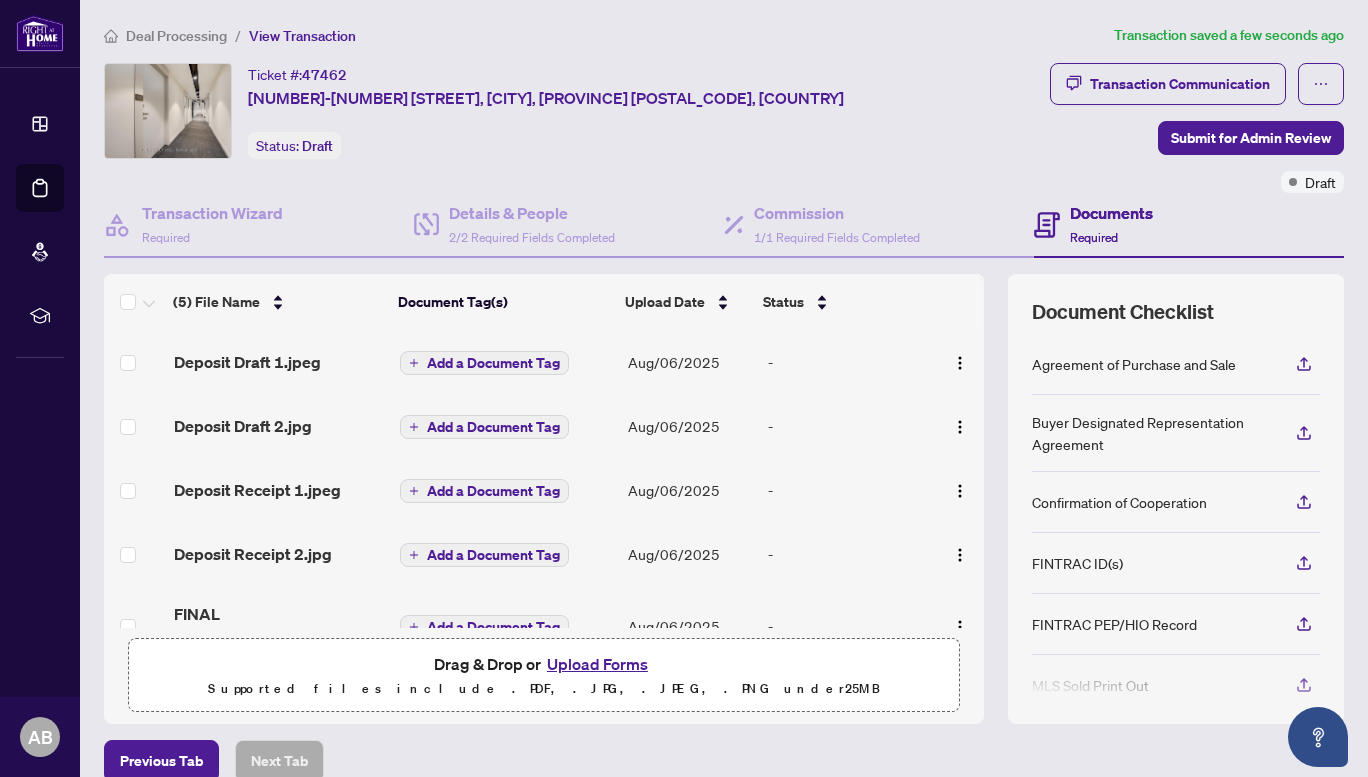 scroll, scrollTop: 45, scrollLeft: 0, axis: vertical 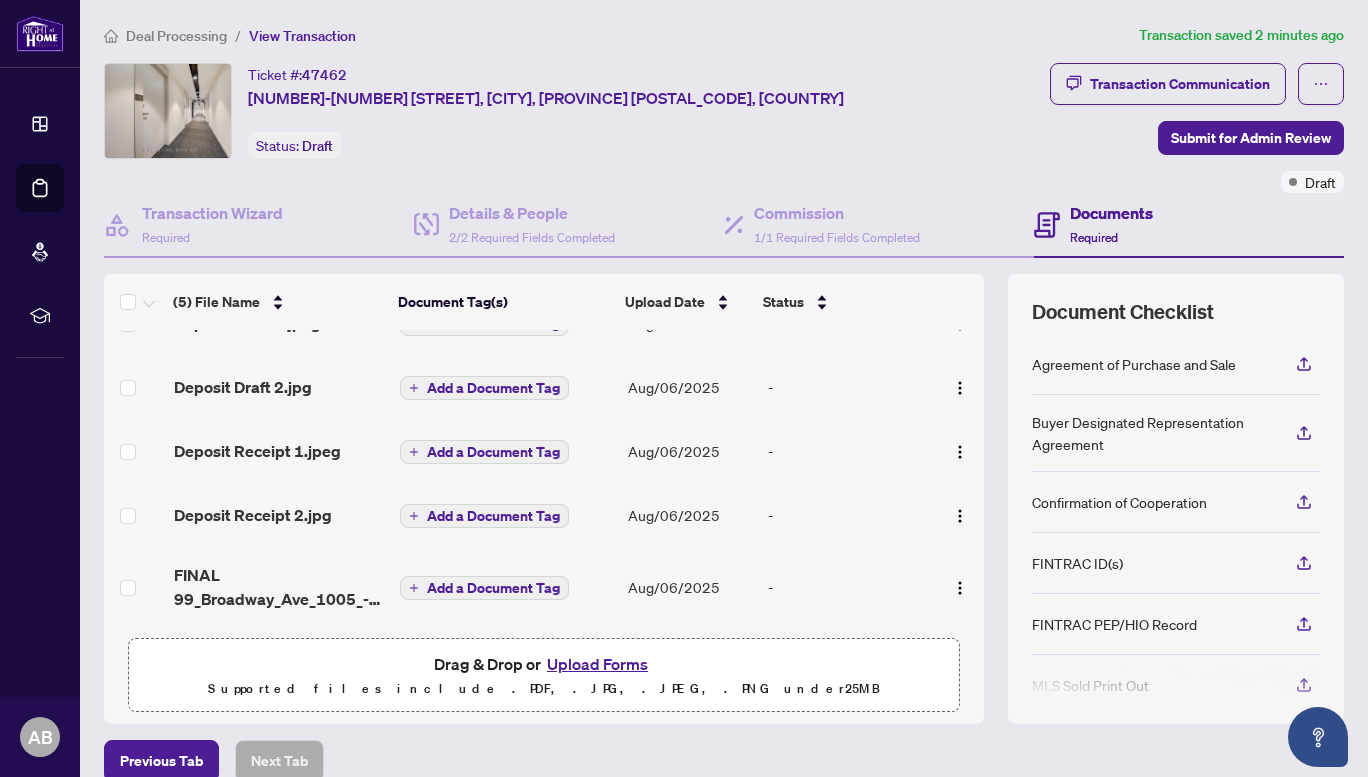 click on "Upload Forms" at bounding box center (597, 664) 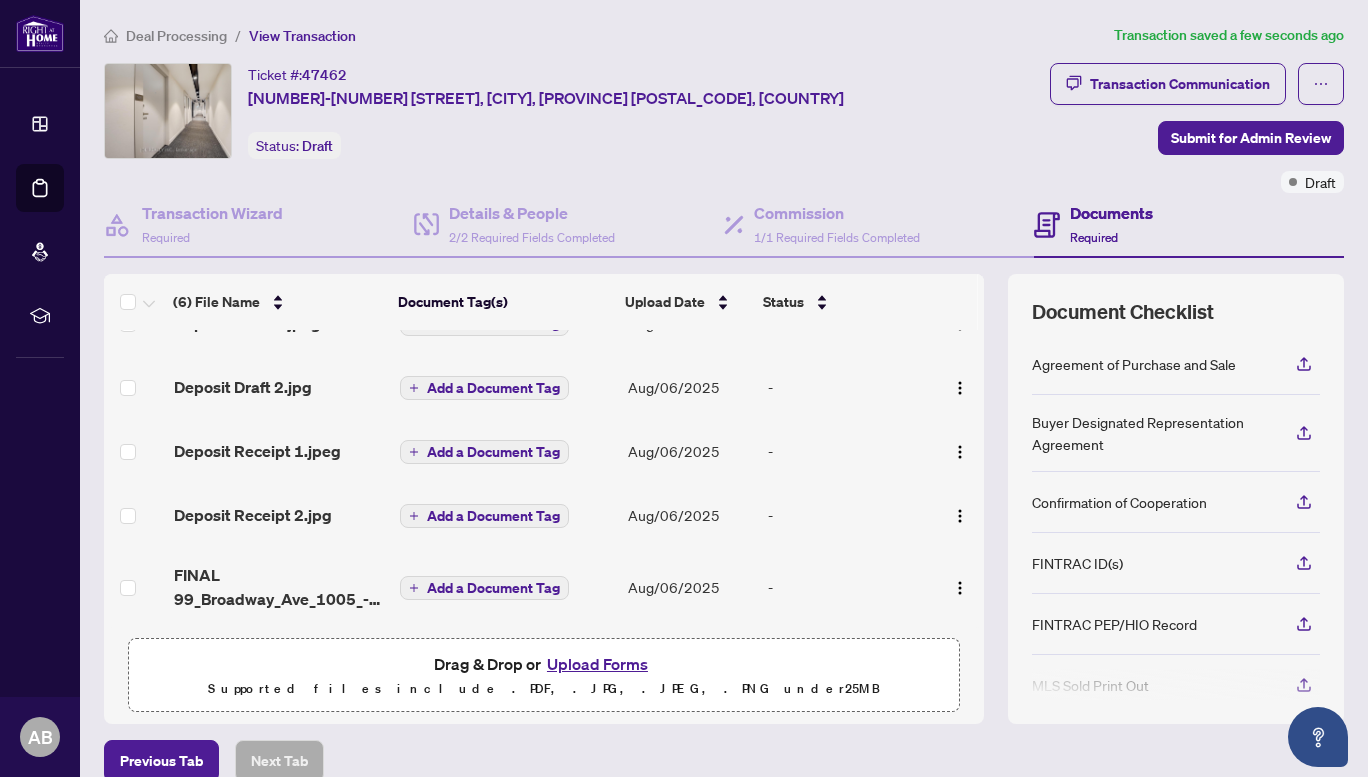 scroll, scrollTop: 125, scrollLeft: 0, axis: vertical 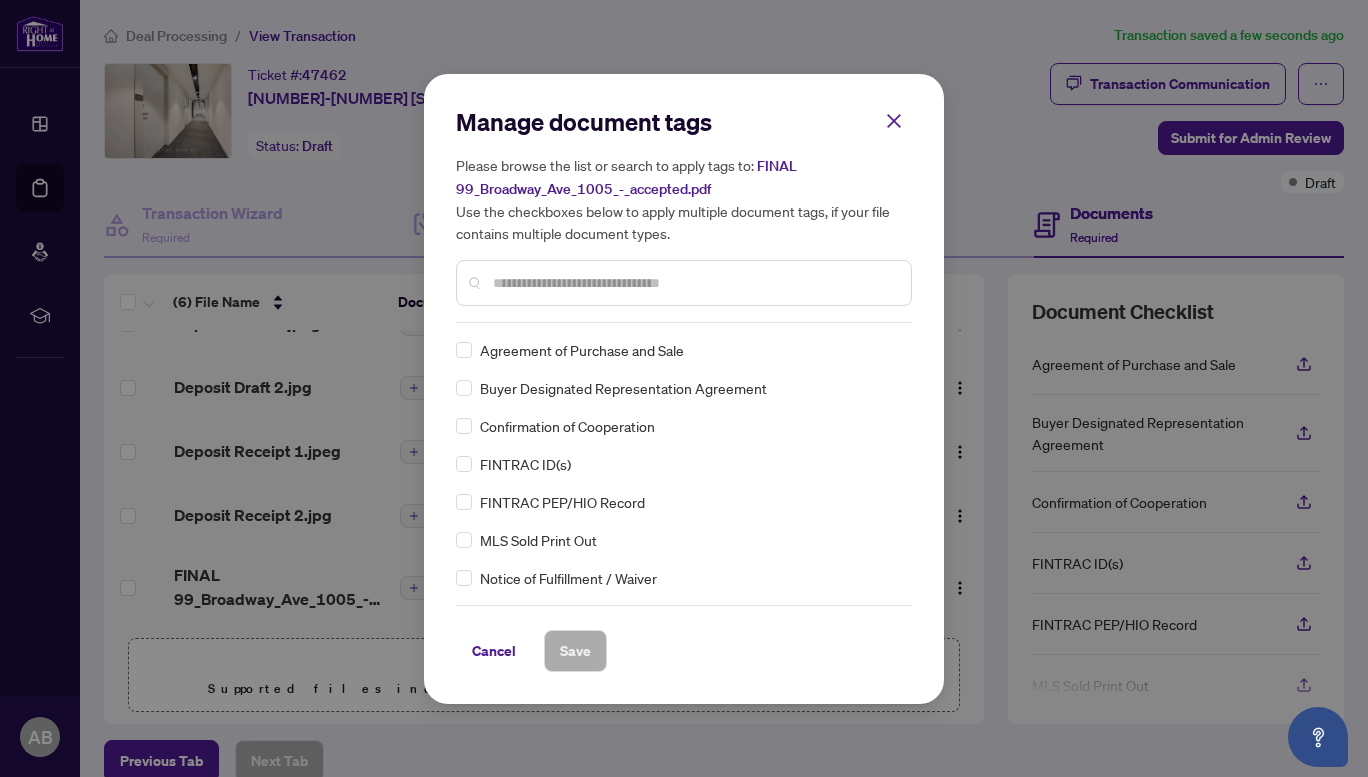 click on "Manage document tags Please browse the list or search to apply tags to:   FINAL 99_Broadway_Ave_1005_-_accepted.pdf   Use the checkboxes below to apply multiple document tags, if your file contains multiple document types." at bounding box center (684, 214) 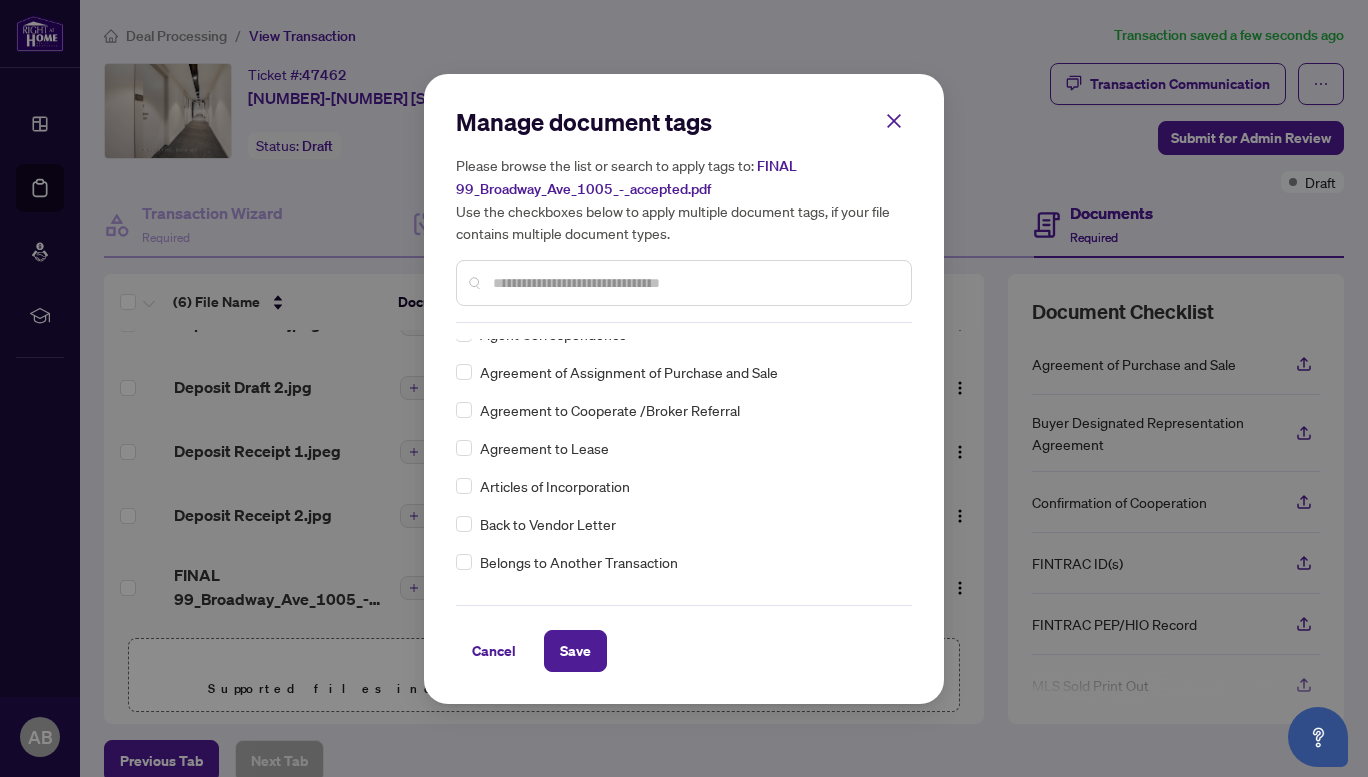 scroll, scrollTop: 437, scrollLeft: 0, axis: vertical 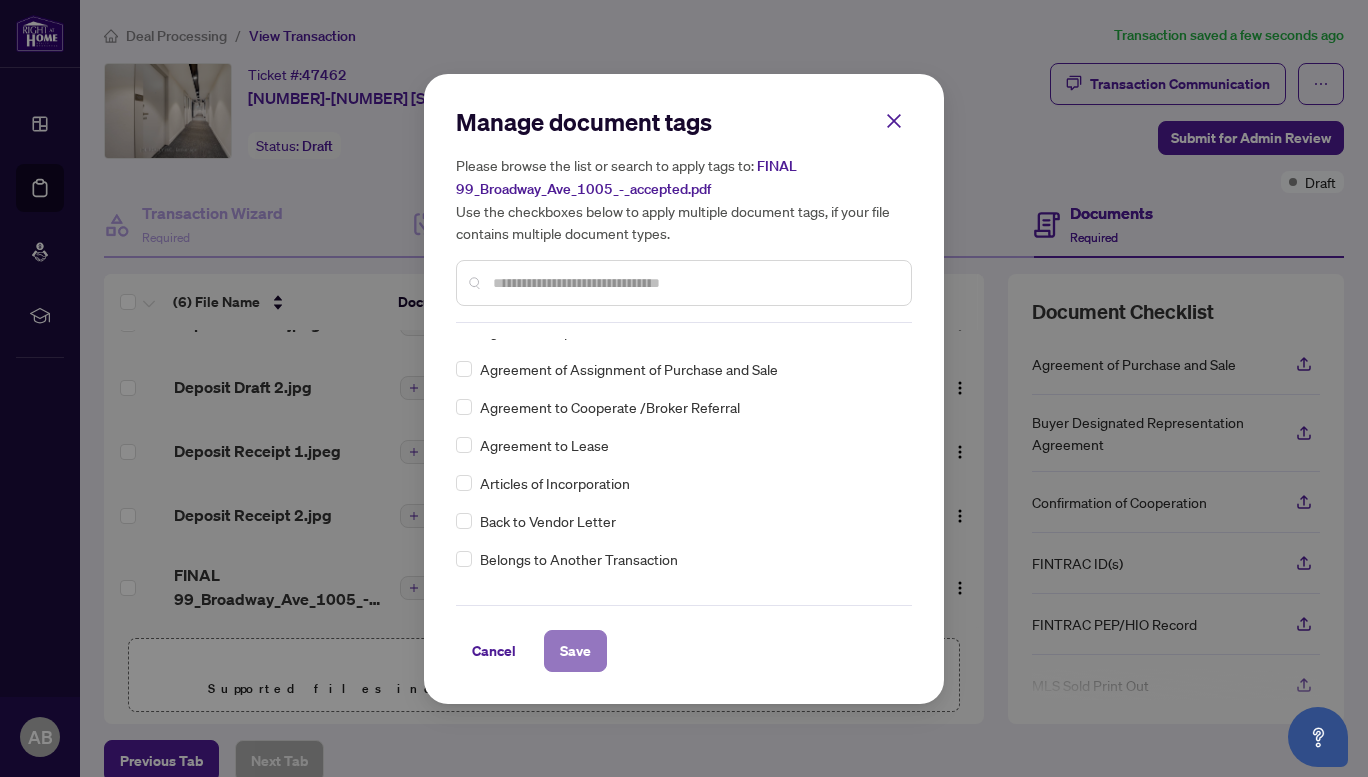 click on "Save" at bounding box center (575, 651) 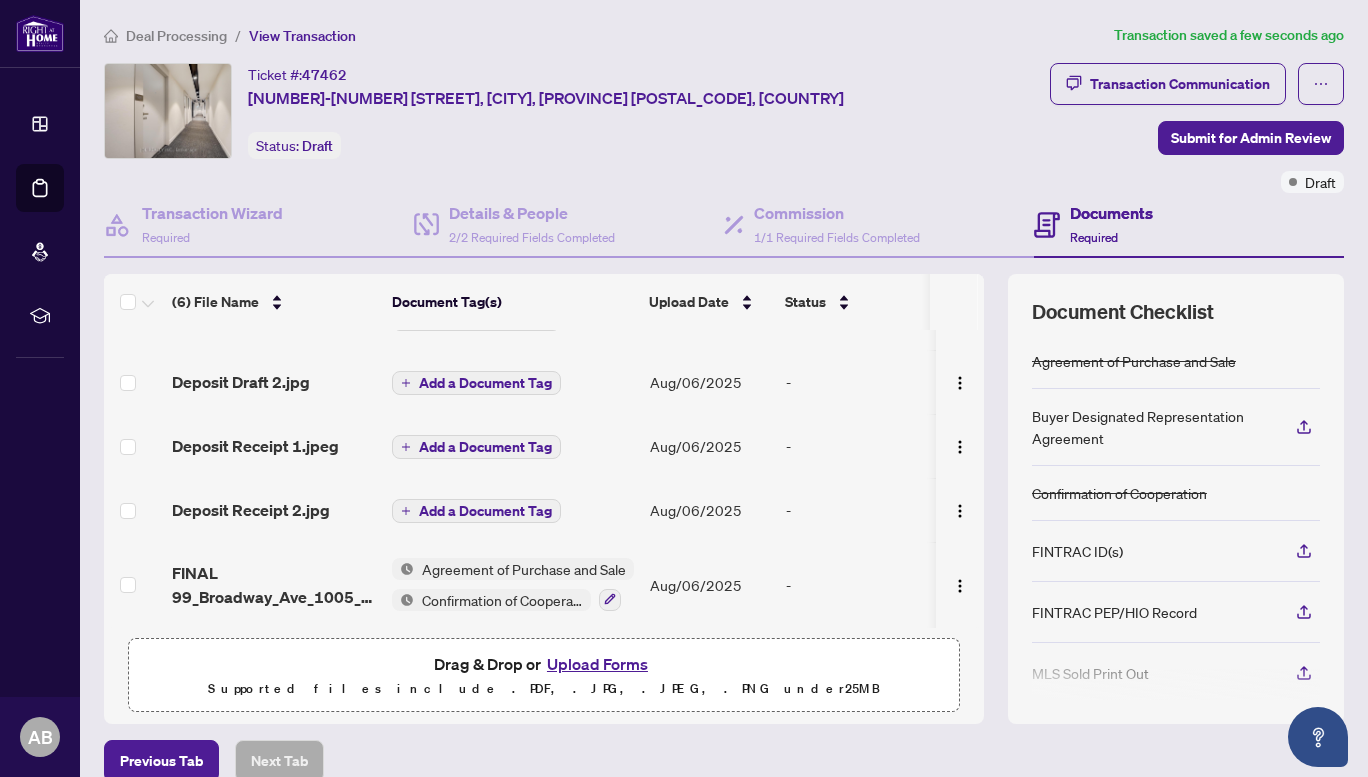 click on "Add a Document Tag" at bounding box center [485, 511] 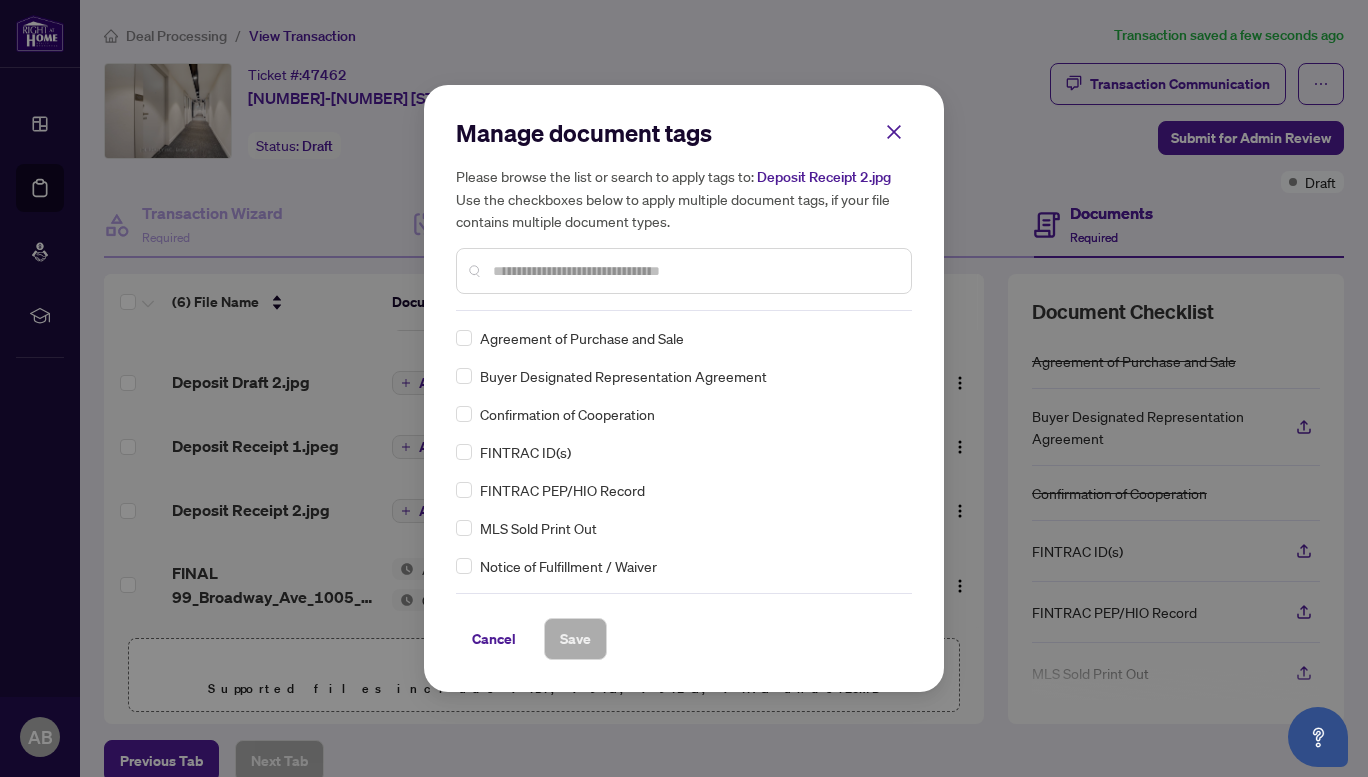 click at bounding box center (694, 271) 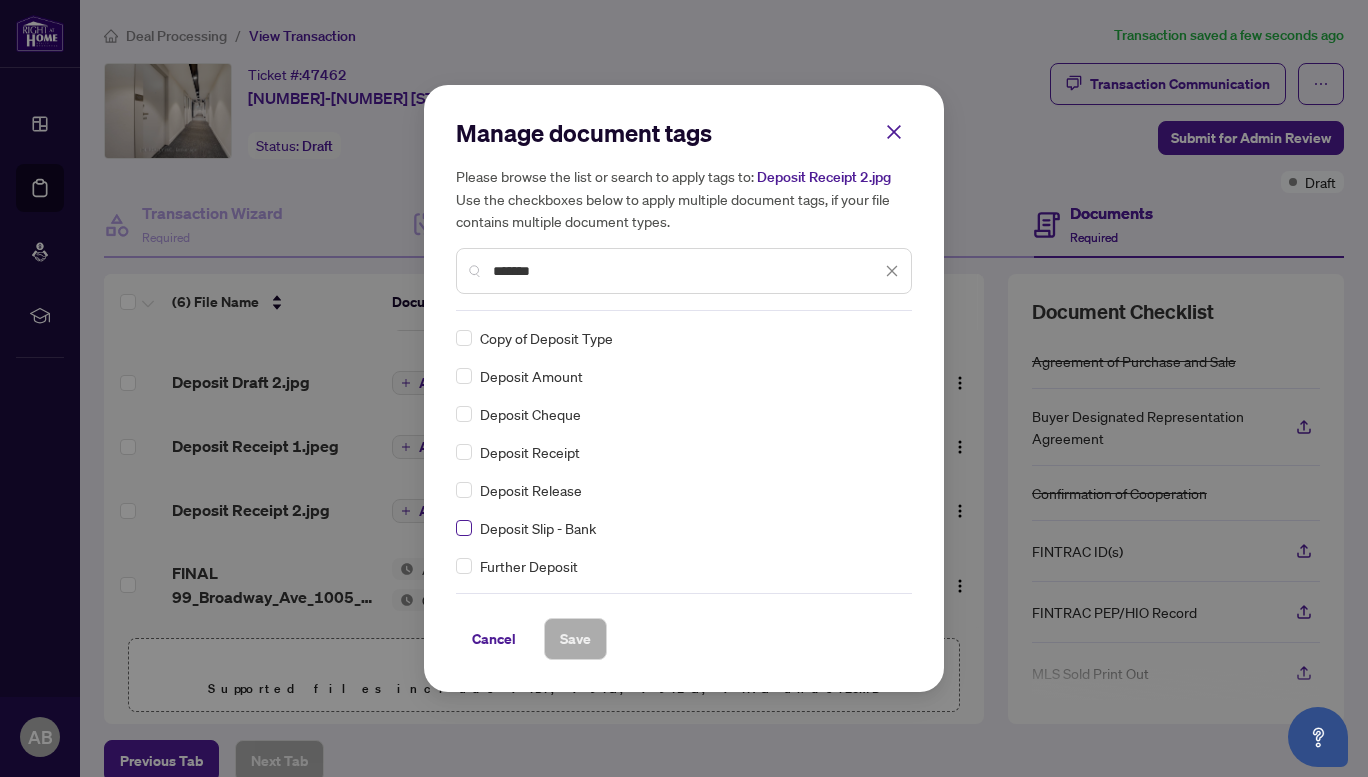 type on "*******" 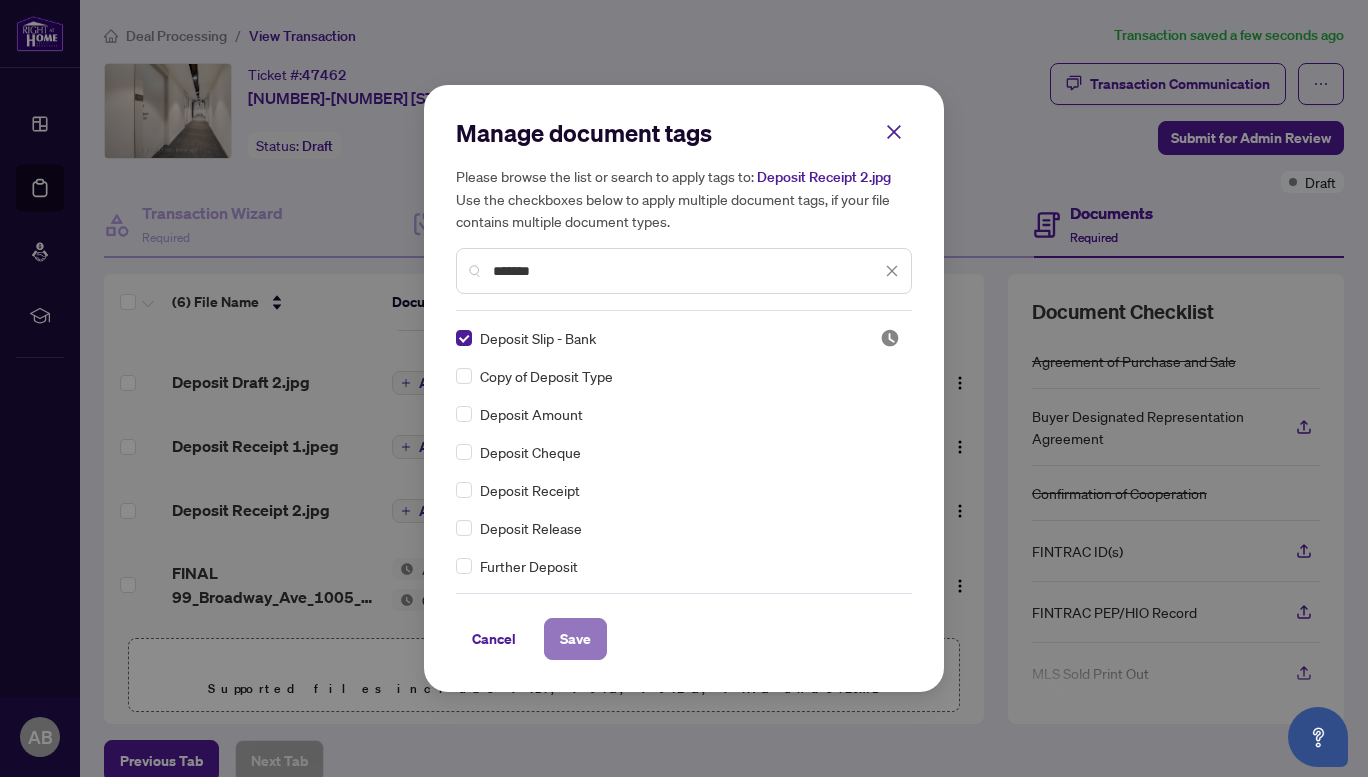 click on "Save" at bounding box center (575, 639) 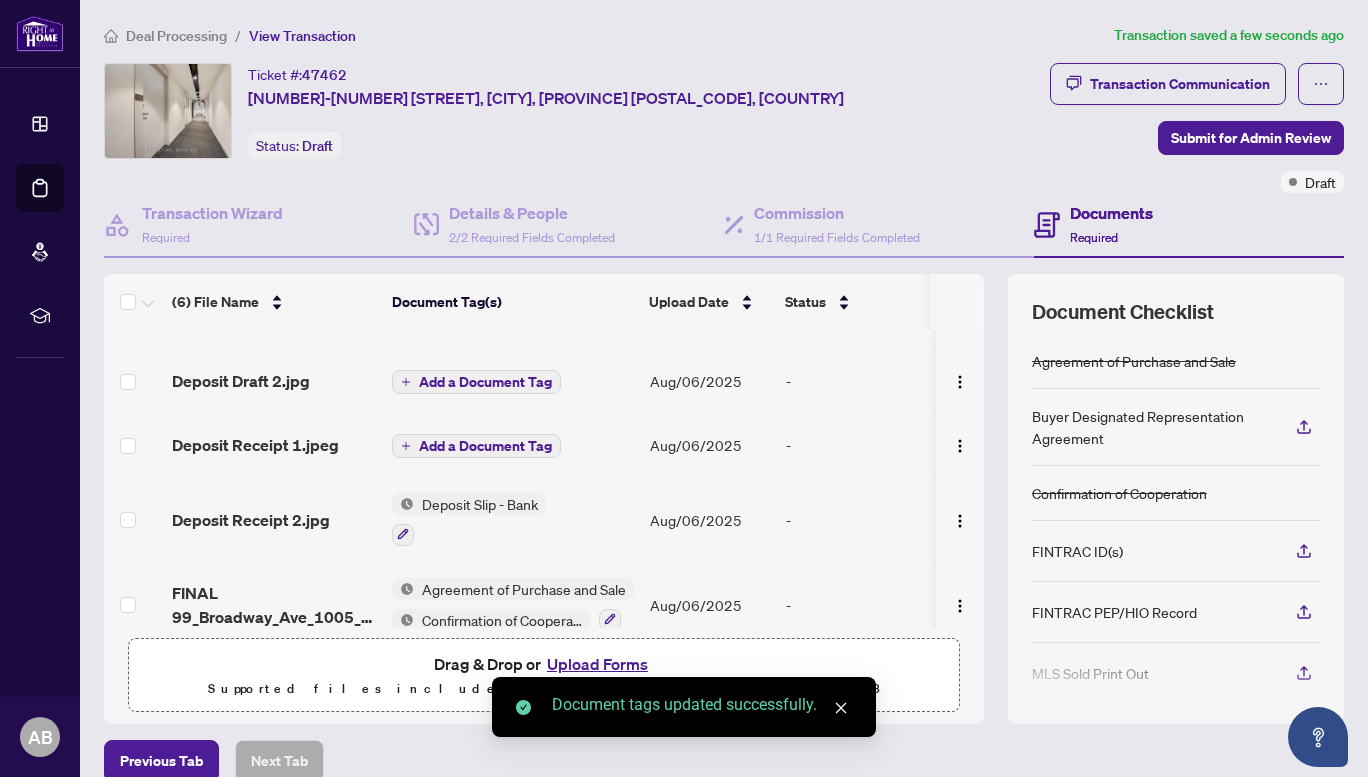 click on "Add a Document Tag" at bounding box center (485, 446) 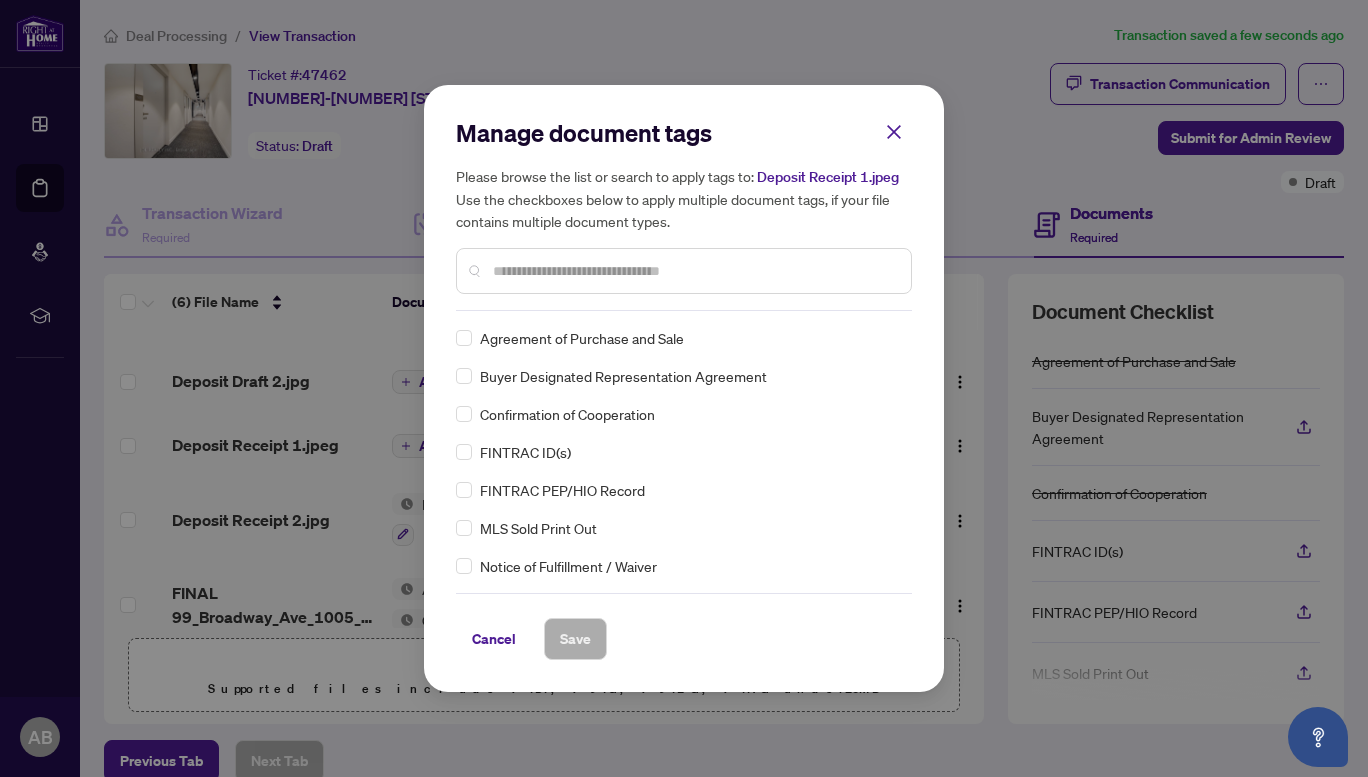 click at bounding box center [694, 271] 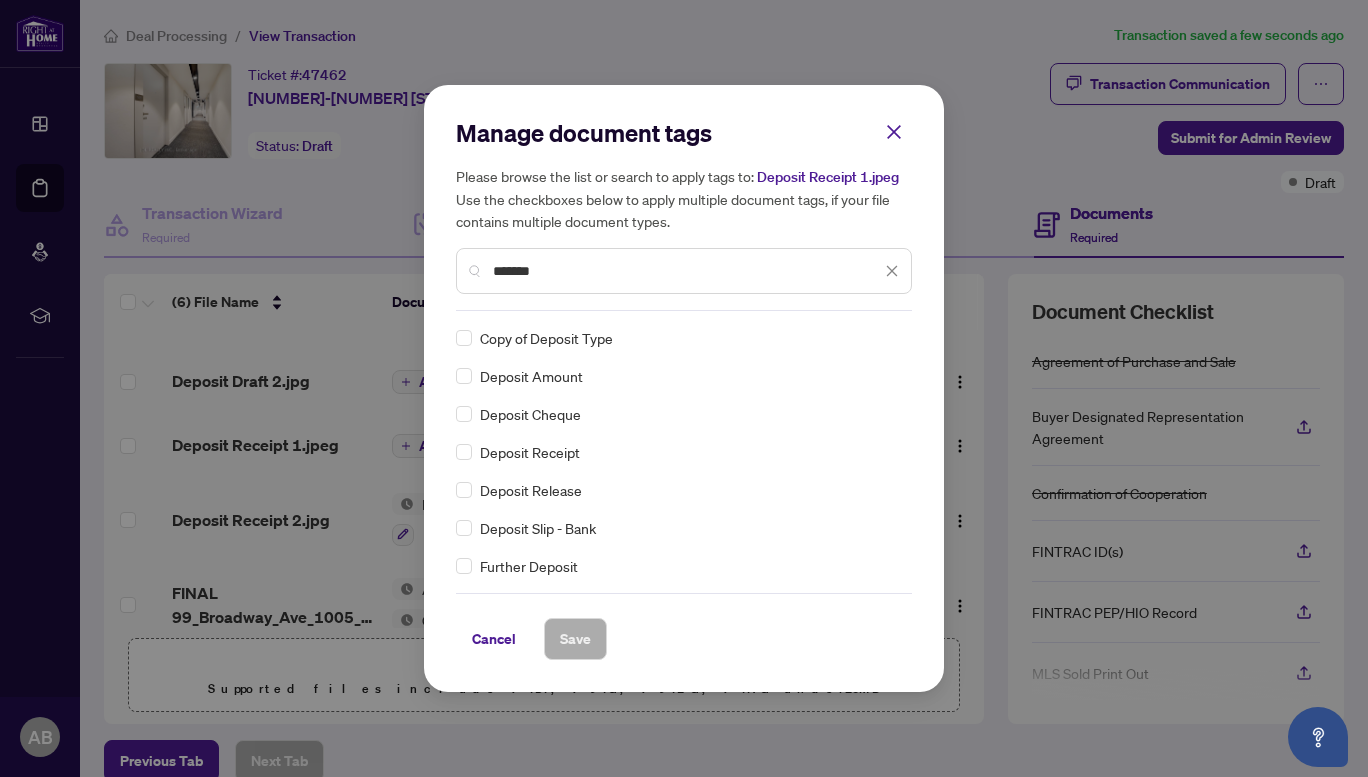type on "*******" 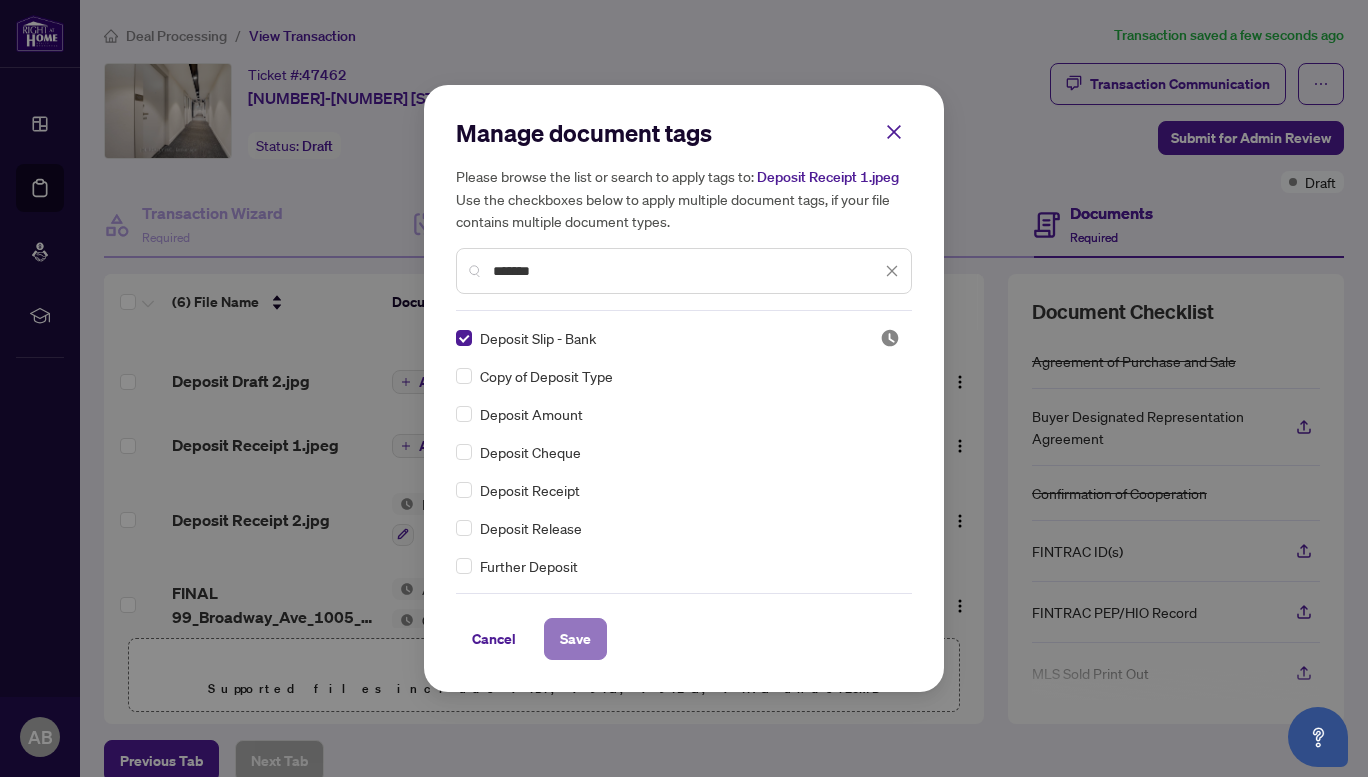 click on "Save" at bounding box center [575, 639] 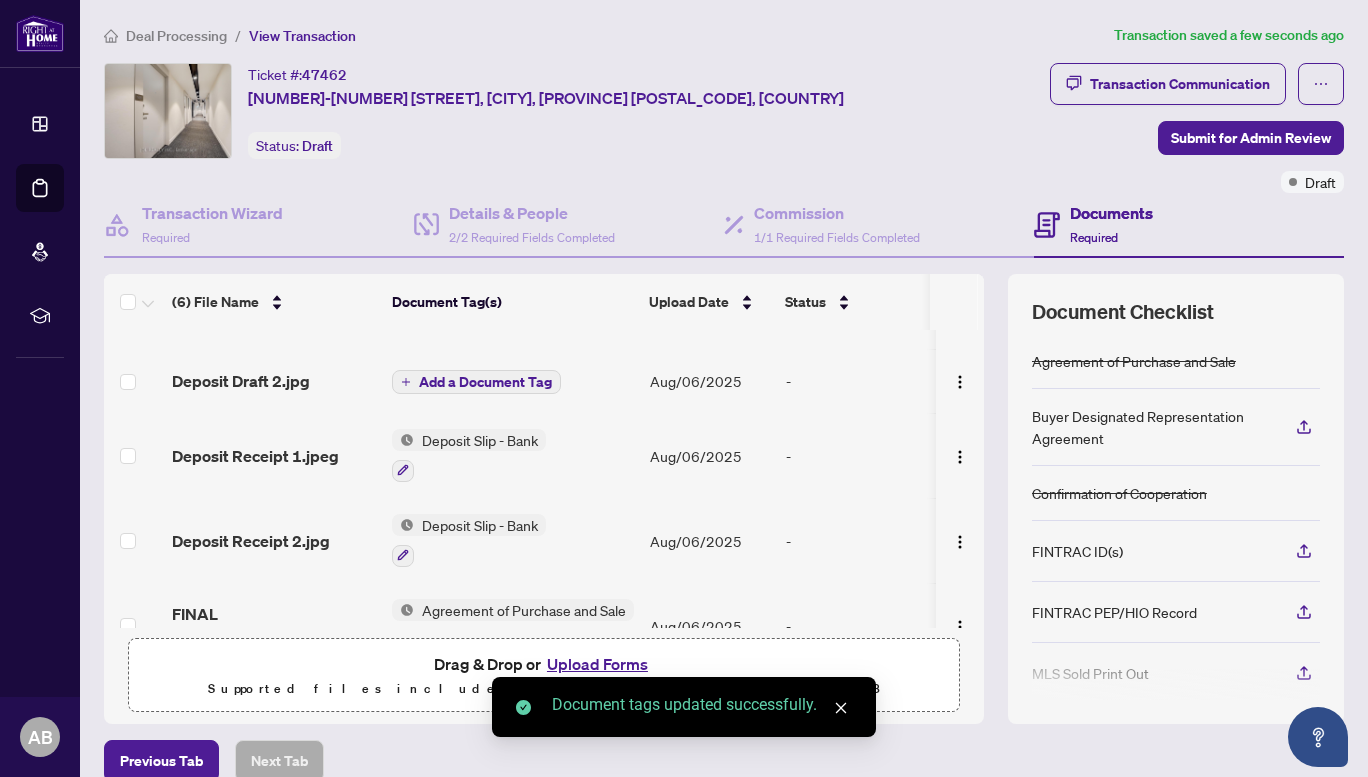 click on "Add a Document Tag" at bounding box center [485, 382] 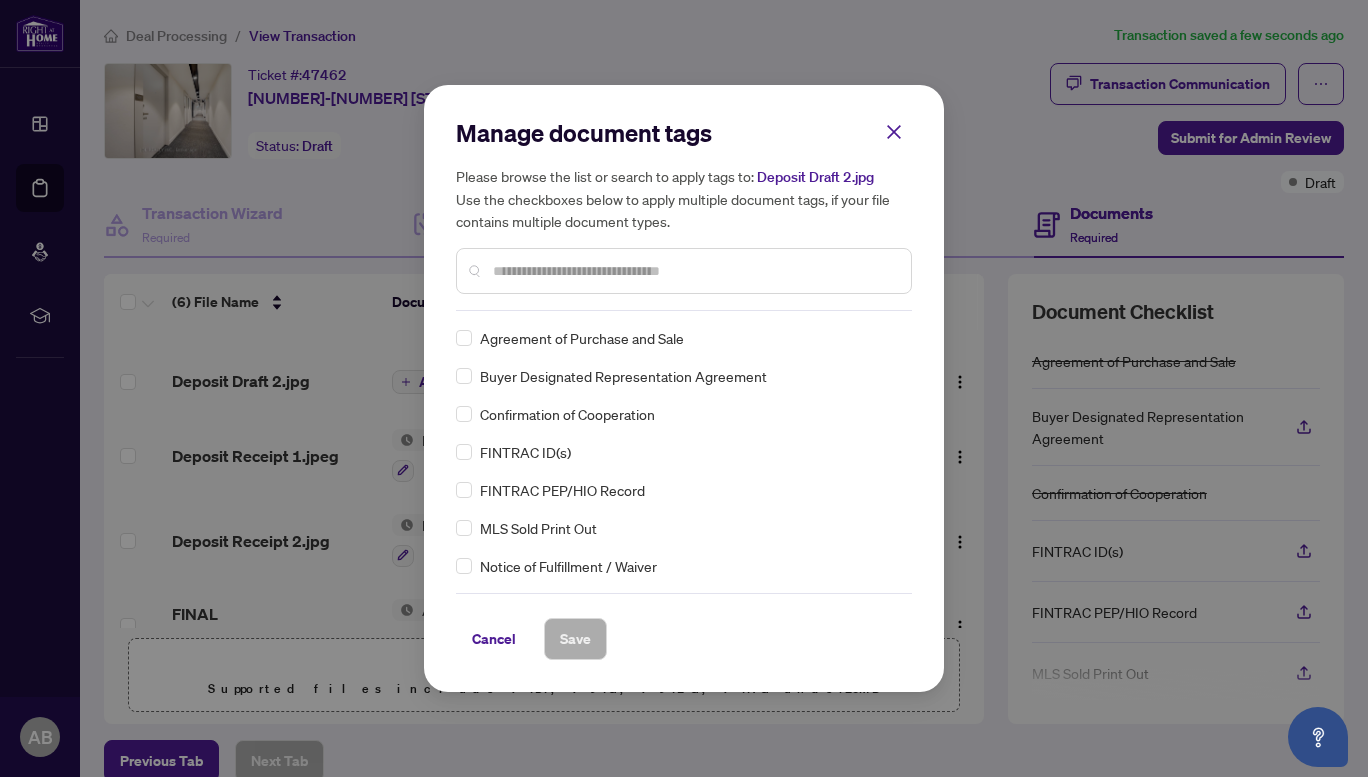click at bounding box center [694, 271] 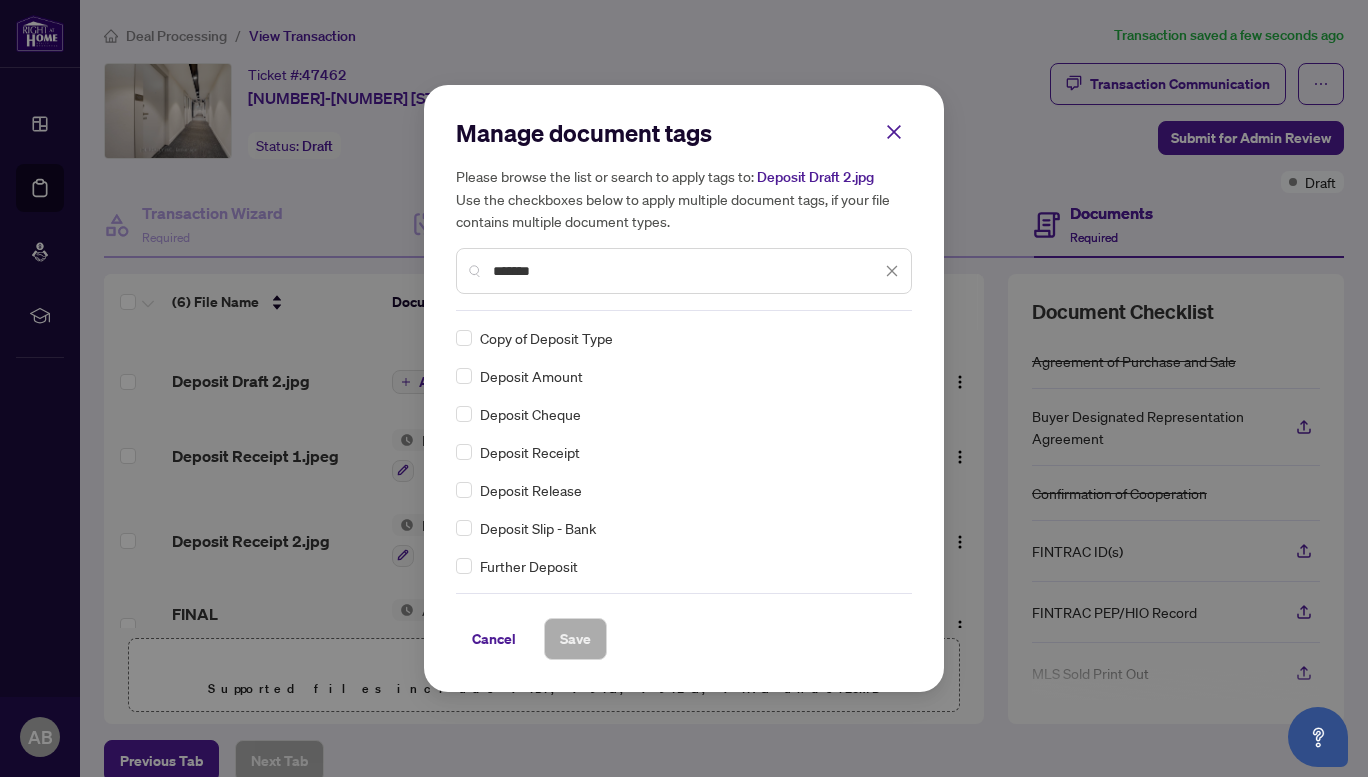 type on "*******" 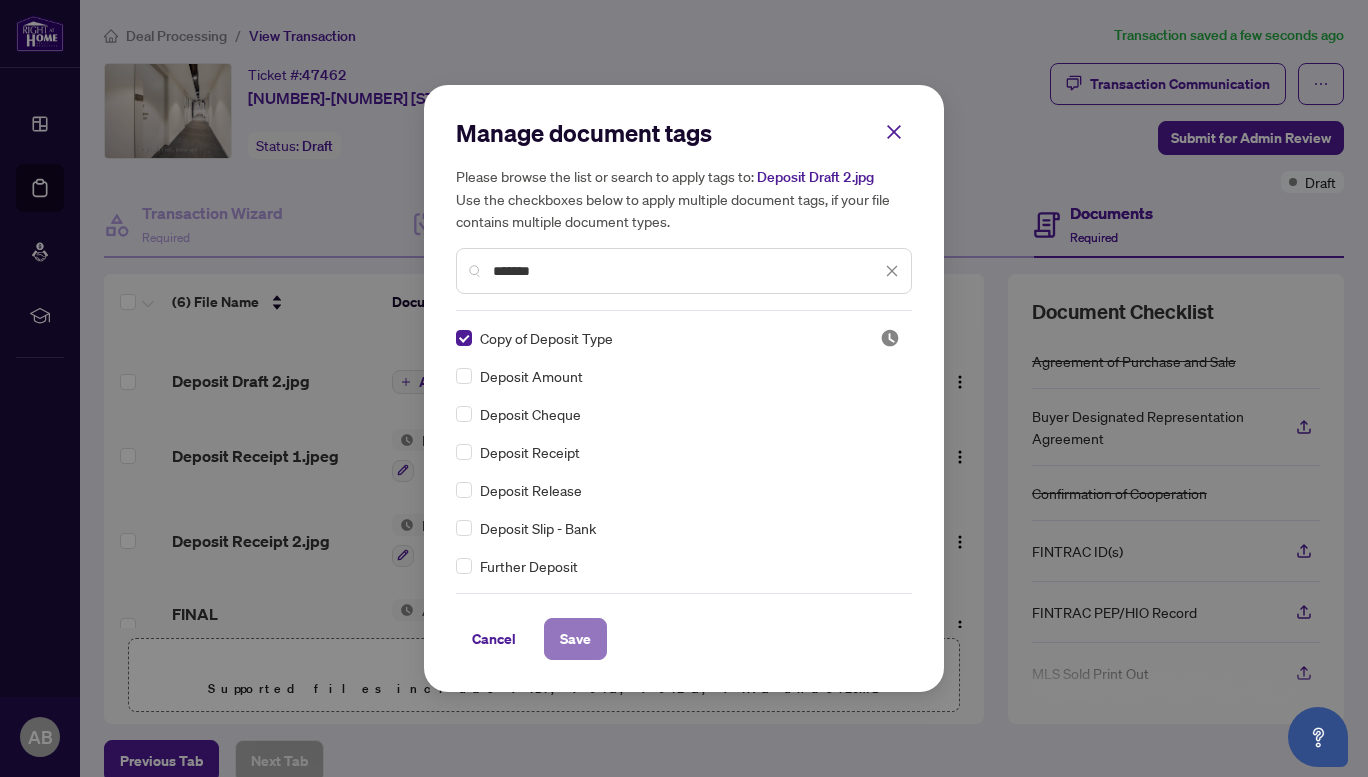 click on "Save" at bounding box center (575, 639) 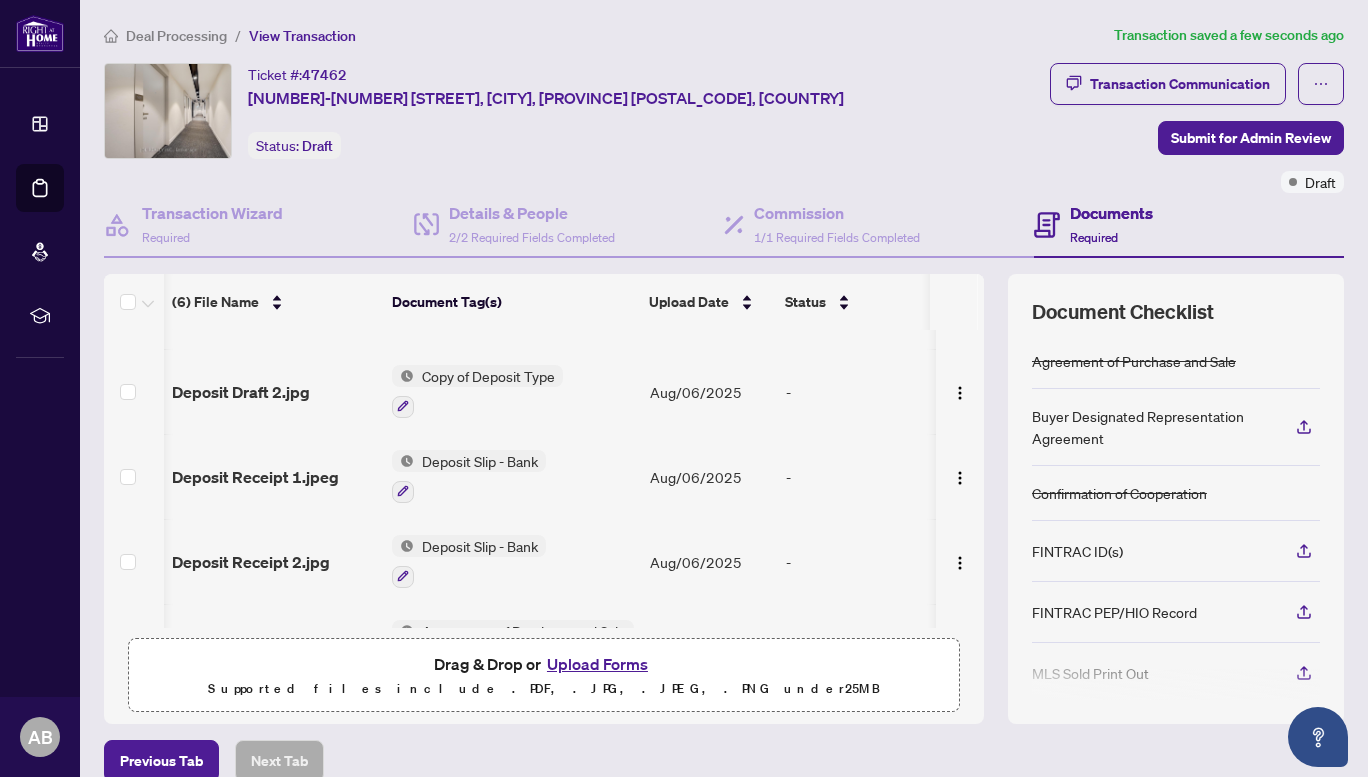 scroll, scrollTop: 118, scrollLeft: 31, axis: both 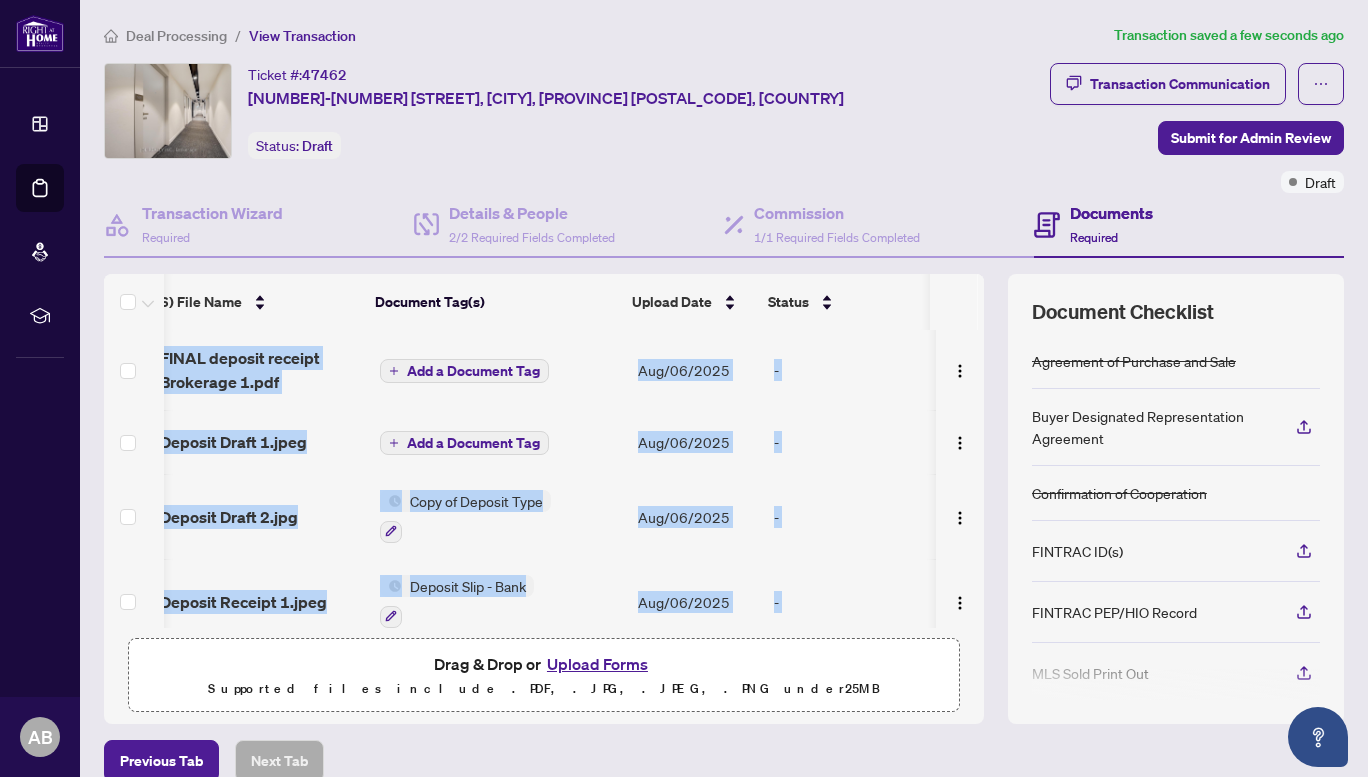drag, startPoint x: 962, startPoint y: 453, endPoint x: 960, endPoint y: 322, distance: 131.01526 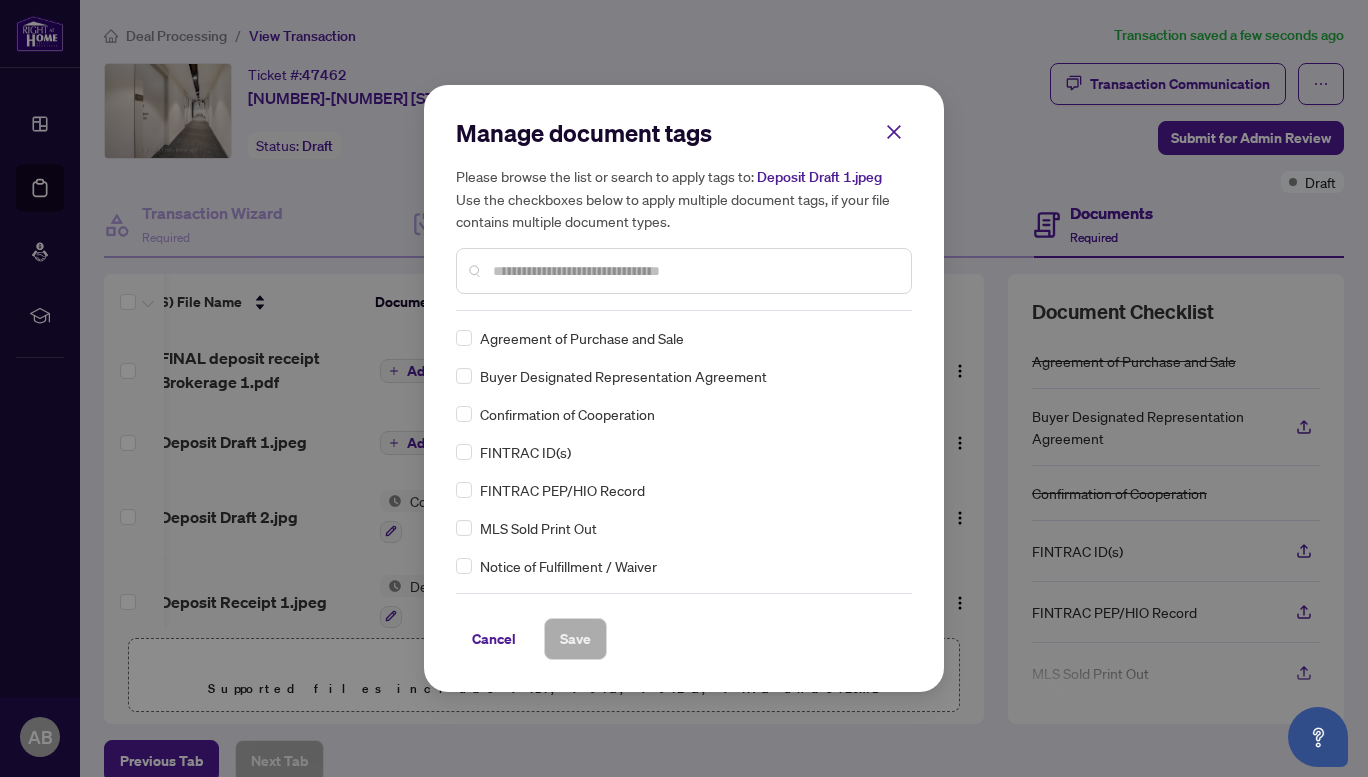 click on "Manage document tags Please browse the list or search to apply tags to:   Deposit Draft 1.jpeg   Use the checkboxes below to apply multiple document tags, if your file contains multiple document types.   Agreement of Purchase and Sale Buyer Designated Representation Agreement Confirmation of Cooperation FINTRAC ID(s) FINTRAC PEP/HIO Record MLS Sold Print Out Notice of Fulfillment / Waiver Receipt of Funds Record RECO Information Guide 1st Page of the APS Advance Paperwork Agent Correspondence Agreement of Assignment of Purchase and Sale Agreement to Cooperate /Broker Referral Agreement to Lease Articles of Incorporation Back to Vendor Letter Belongs to Another Transaction Builder's Consent Buyer Designated Representation Agreement Buyers Lawyer Information Certificate of Estate Trustee(s) Client Refused to Sign Closing Date Change Co-op Brokerage Commission Statement Co-op EFT Co-operating Indemnity Agreement Commission Adjustment Commission Agreement Commission Calculation Commission Statement Sent Duplicate" at bounding box center (684, 388) 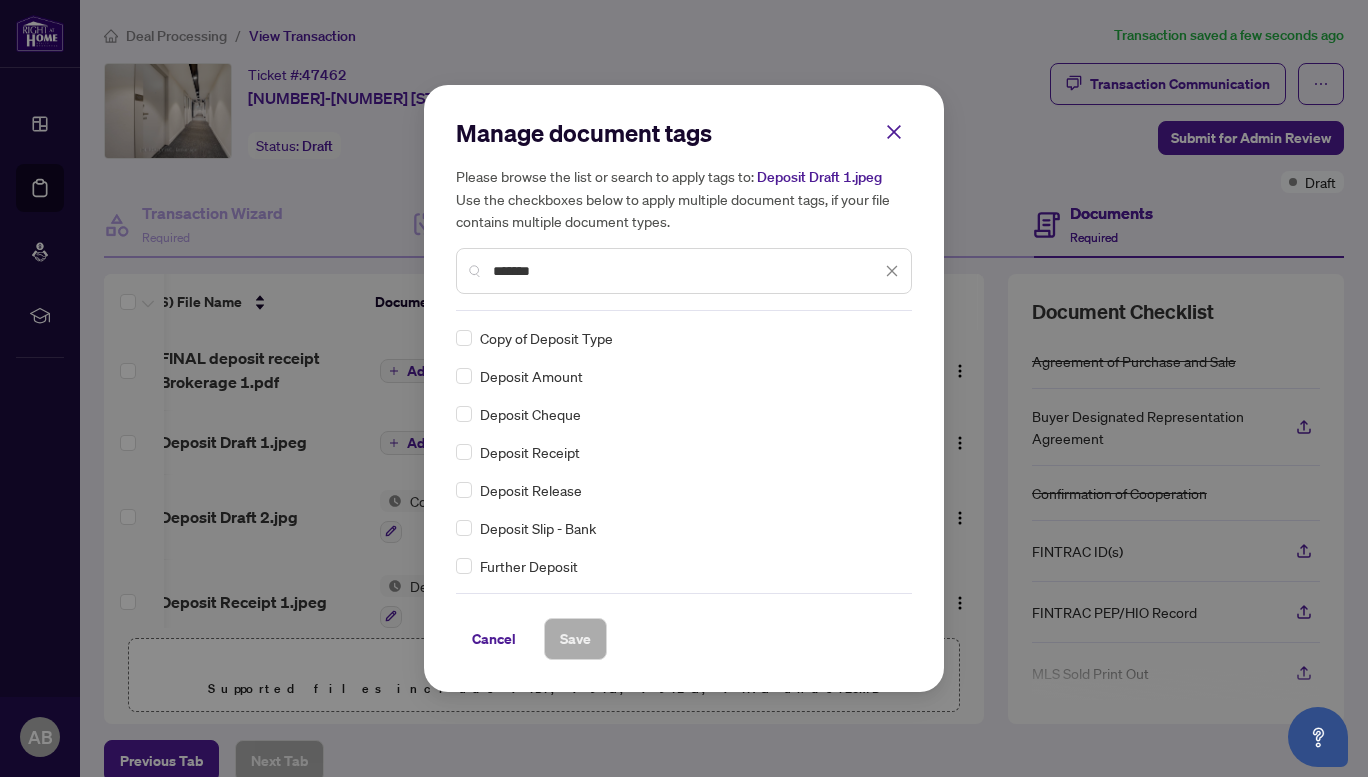 type on "*******" 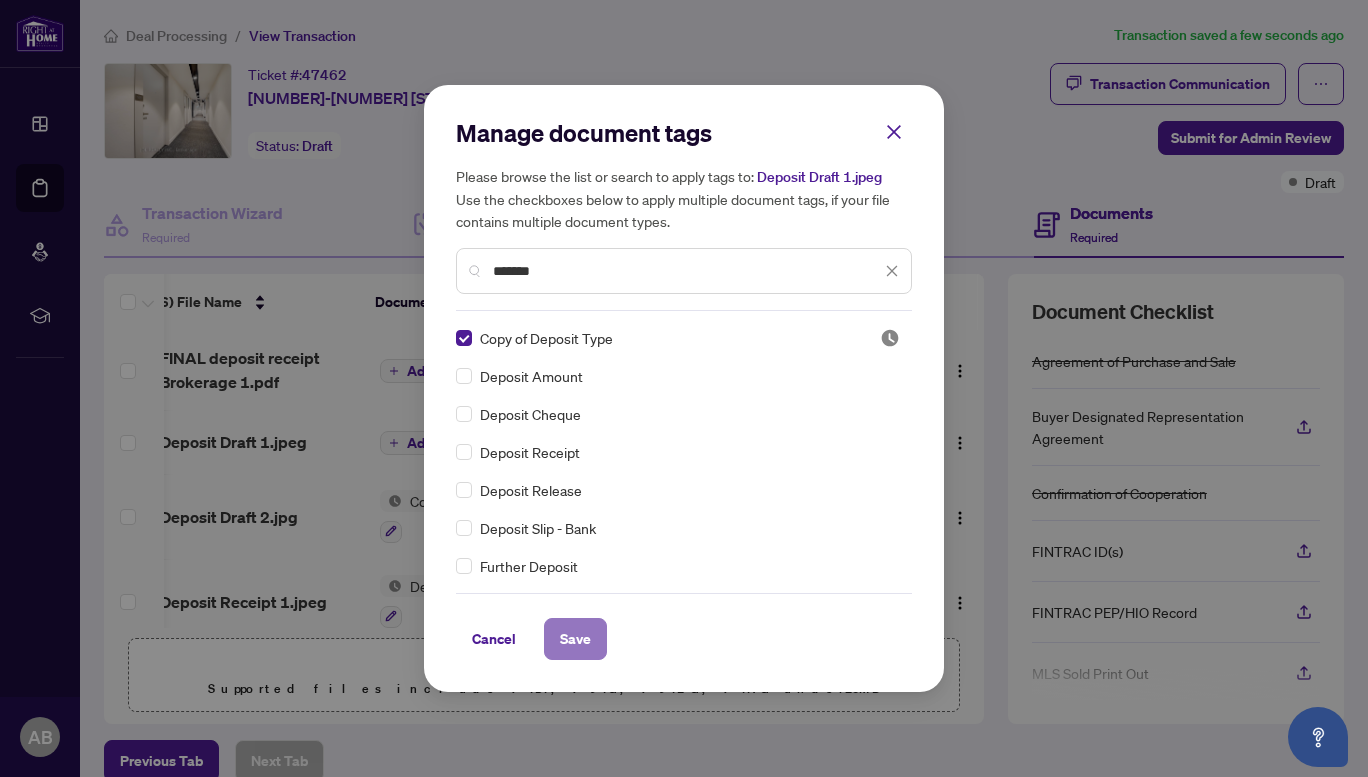 click on "Save" at bounding box center [575, 639] 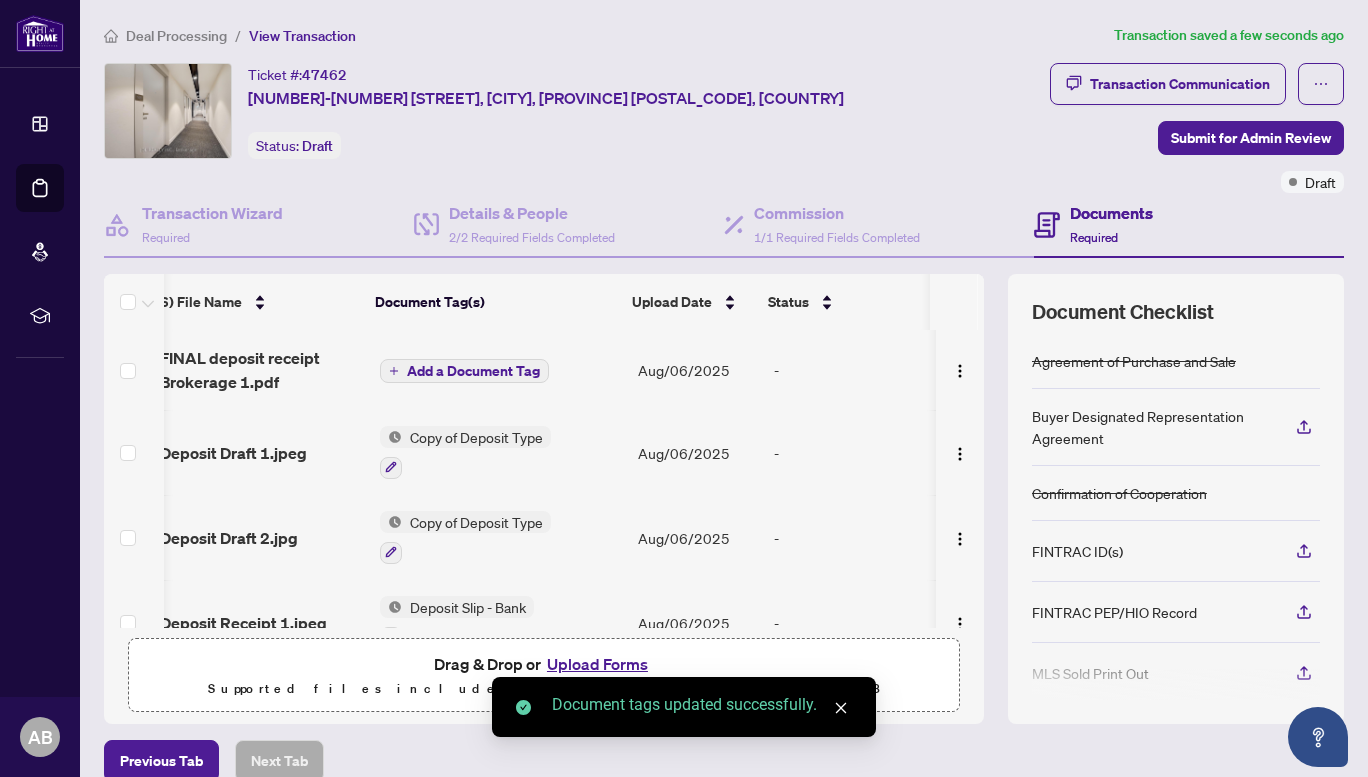 click on "Add a Document Tag" at bounding box center (473, 371) 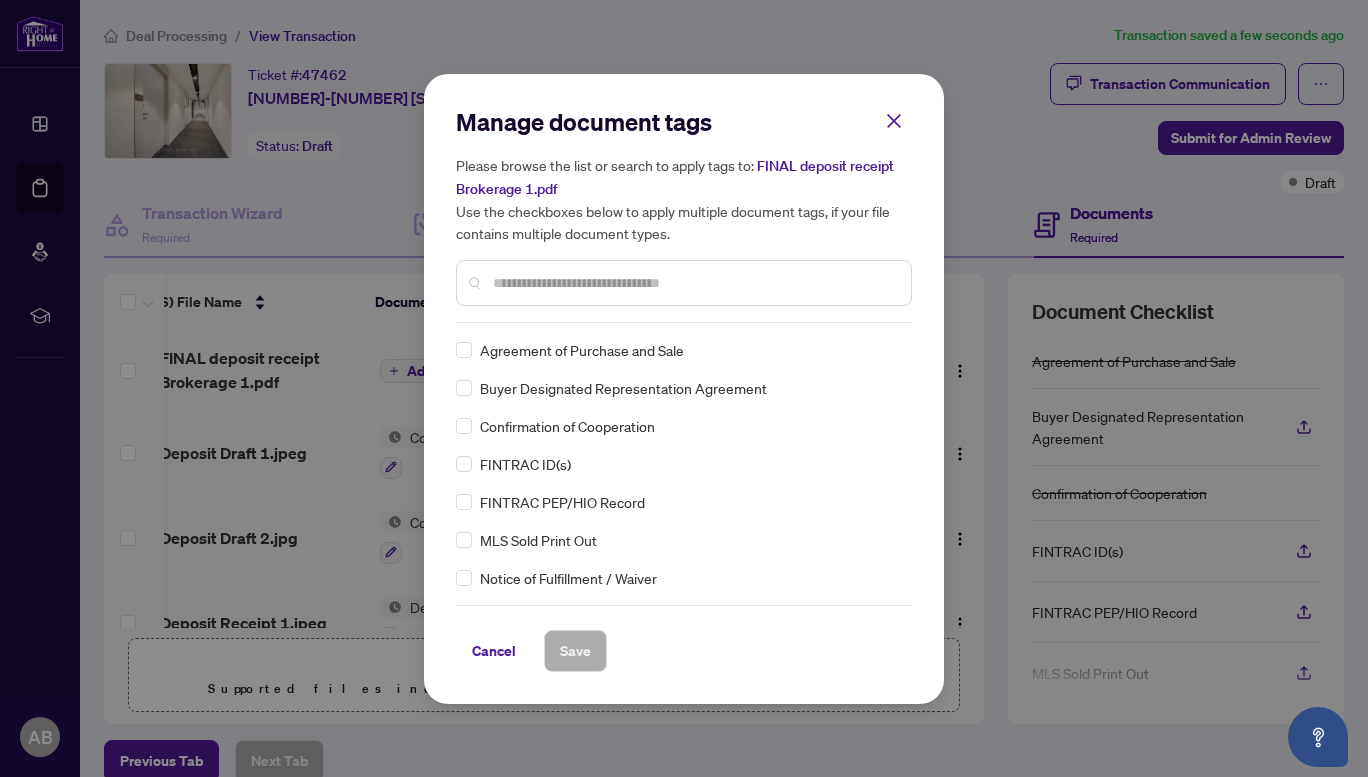 click at bounding box center (684, 283) 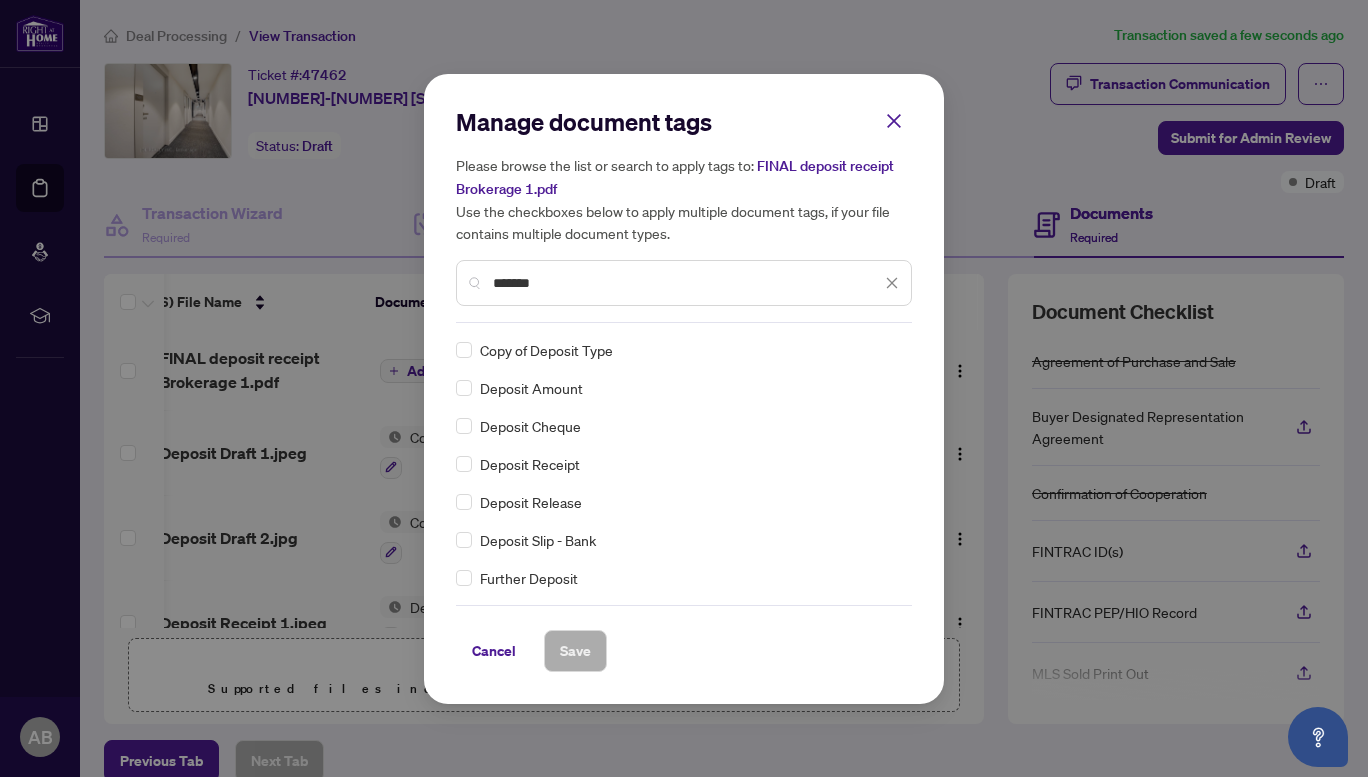 type on "*******" 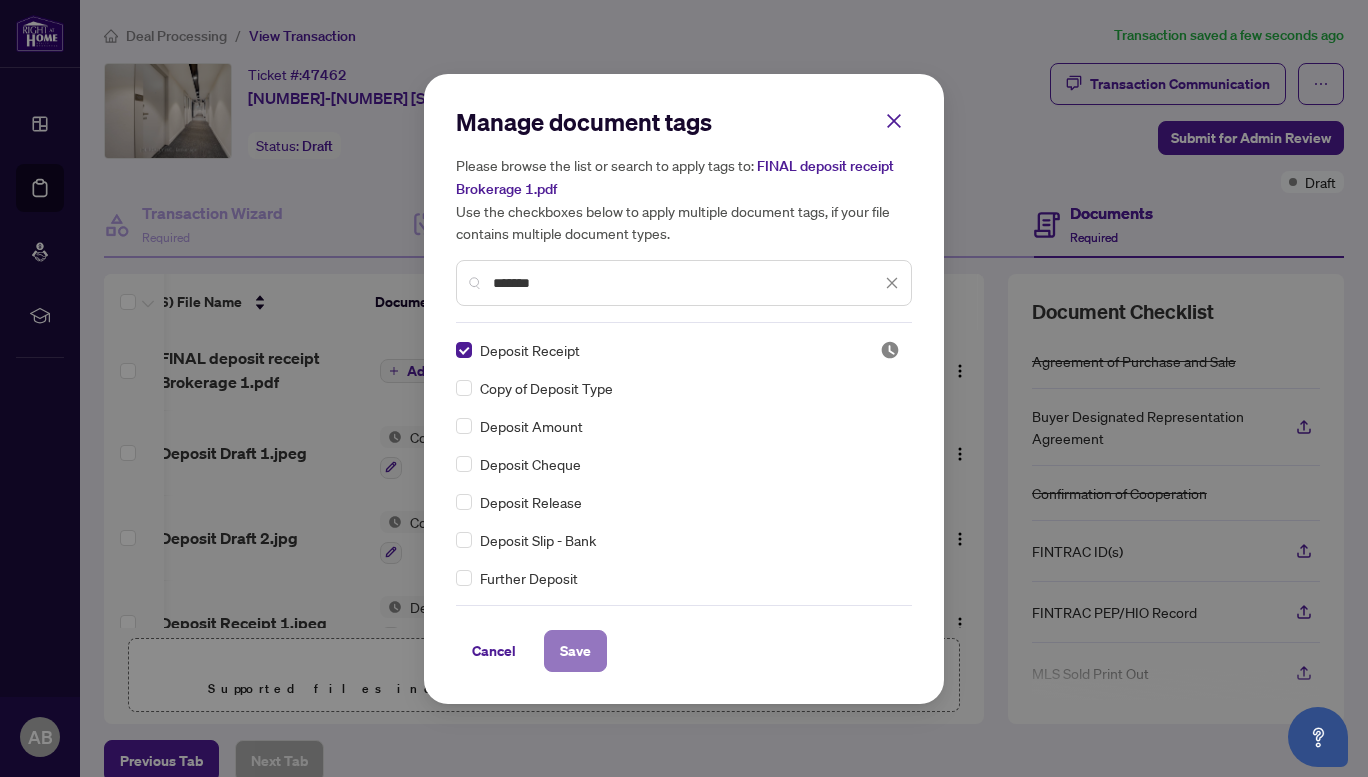click on "Save" at bounding box center [575, 651] 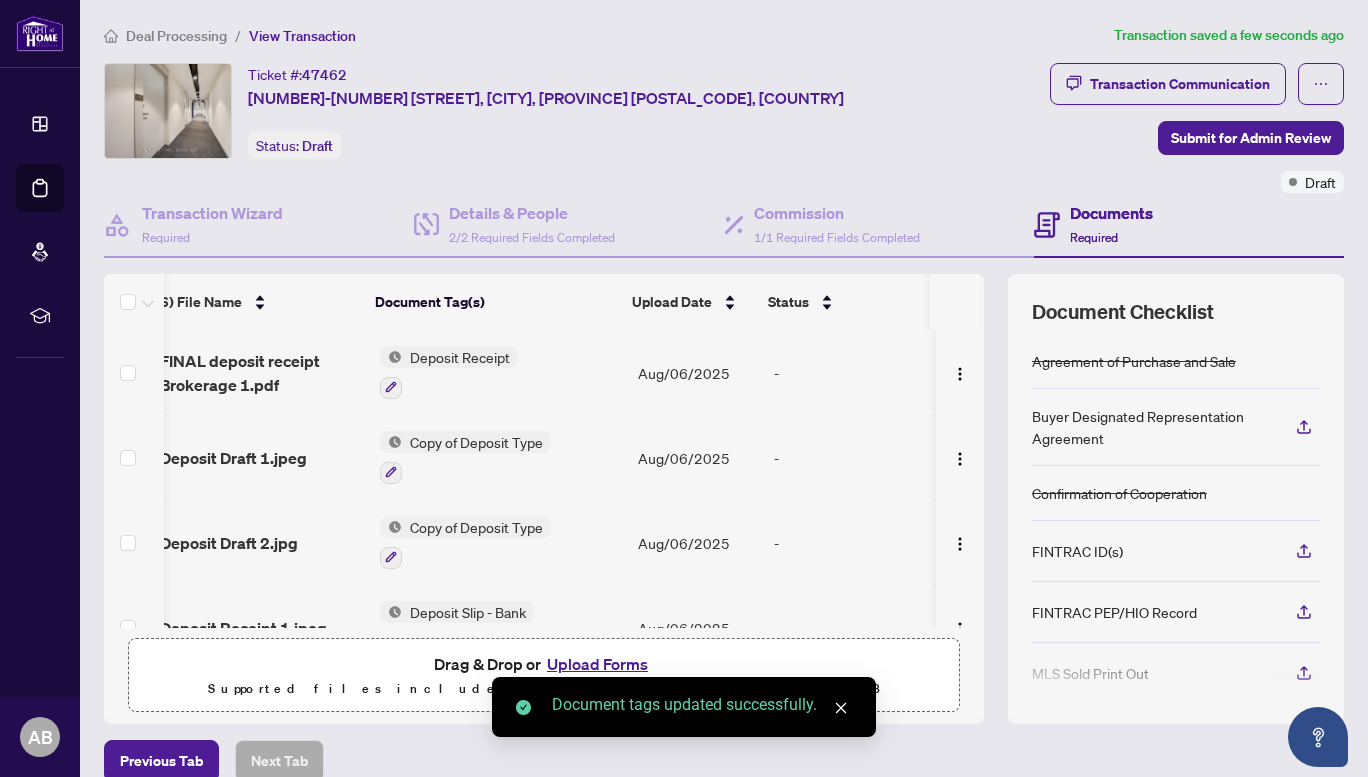click on "(6) File Name Document Tag(s) Upload Date Status             FINAL deposit receipt Brokerage 1.pdf Deposit Receipt Aug/06/2025 - Deposit Draft 1.jpeg Copy of Deposit Type Aug/06/2025 - Deposit Draft 2.jpg Copy of Deposit Type Aug/06/2025 - Deposit Receipt 1.jpeg Deposit Slip - Bank Aug/06/2025 - Deposit Receipt 2.jpg Deposit Slip - Bank Aug/06/2025 - FINAL 99_Broadway_Ave_1005_-_accepted.pdf Agreement of Purchase and Sale Confirmation of Cooperation Aug/06/2025 - Drag & Drop or Upload Forms Supported files include   .PDF, .JPG, .JPEG, .PNG   under  25 MB Document Checklist Agreement of Purchase and Sale Buyer Designated Representation Agreement Confirmation of Cooperation FINTRAC ID(s) FINTRAC PEP/HIO Record MLS Sold Print Out Notice of Fulfillment / Waiver Receipt of Funds Record RECO Information Guide" at bounding box center [724, 499] 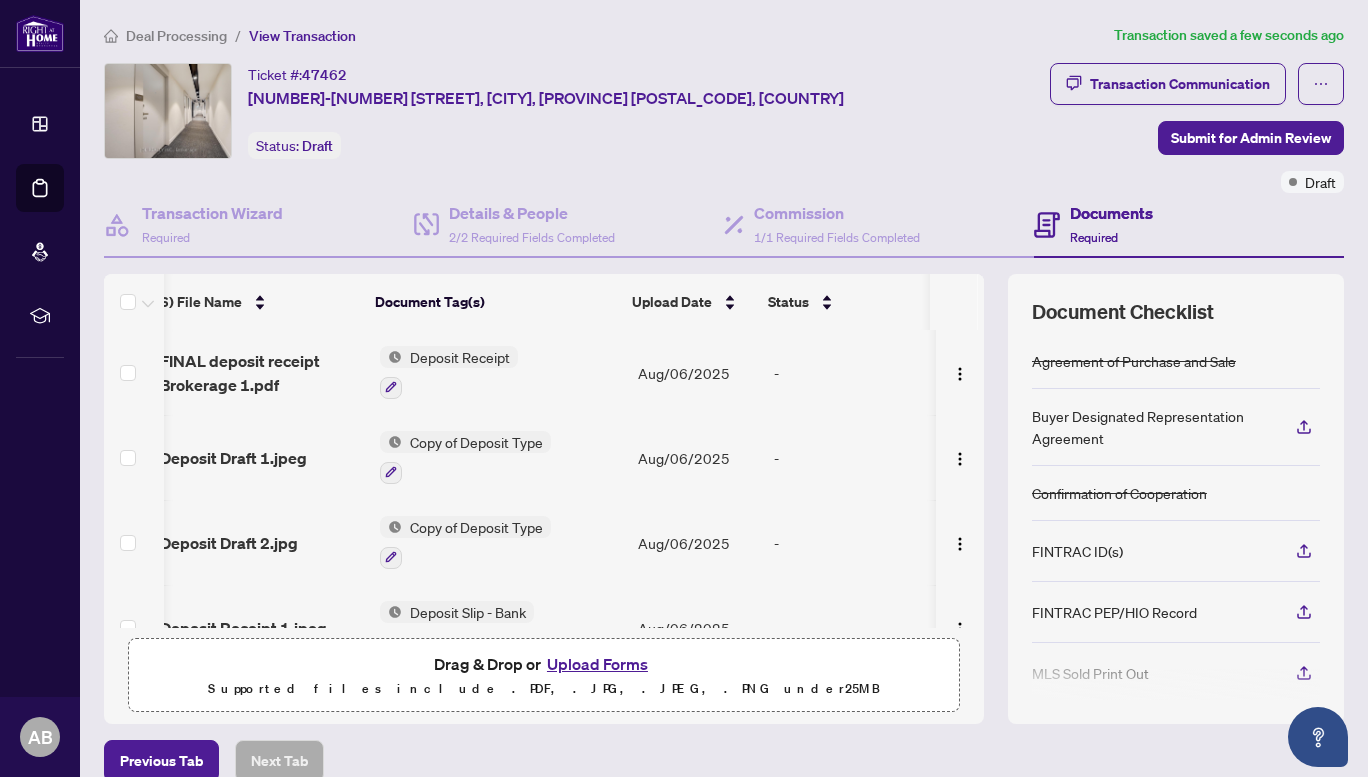 click on "Upload Forms" at bounding box center (597, 664) 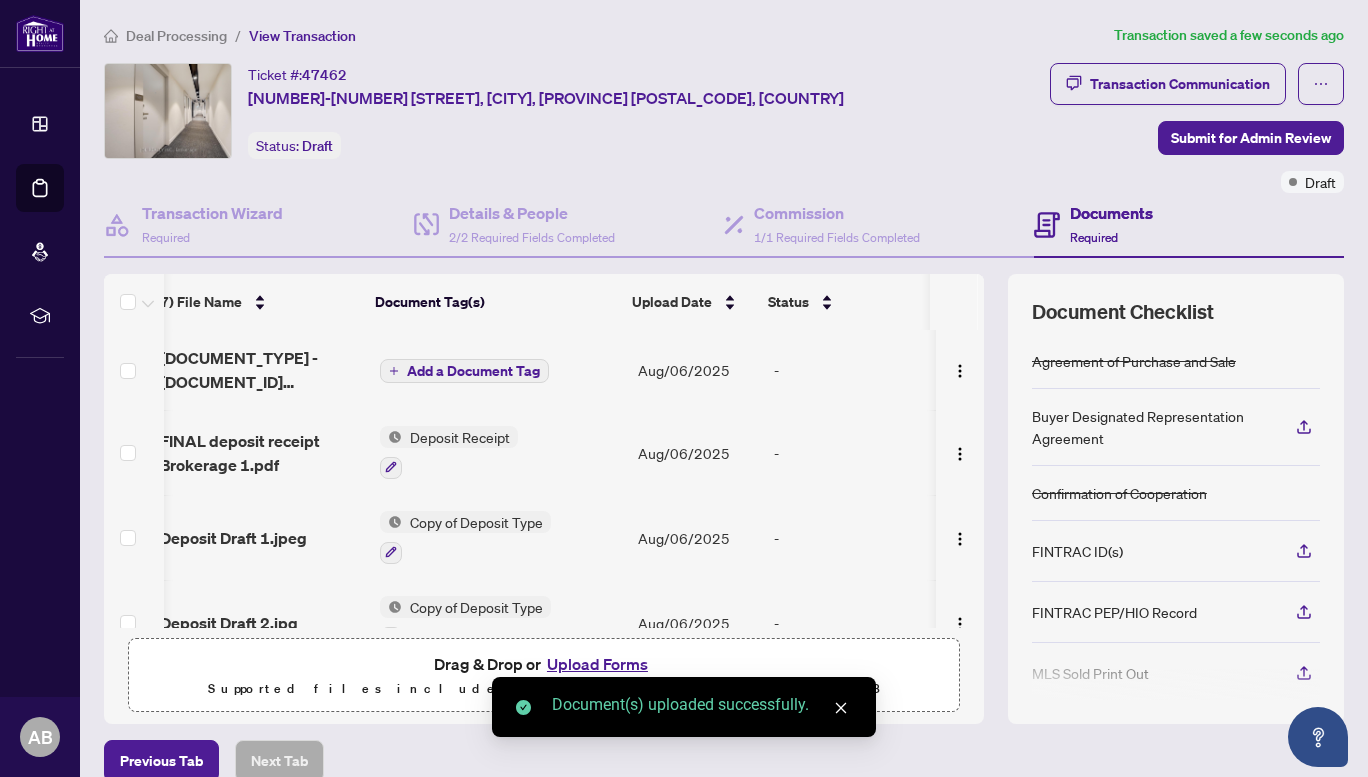 click on "Upload Forms" at bounding box center (597, 664) 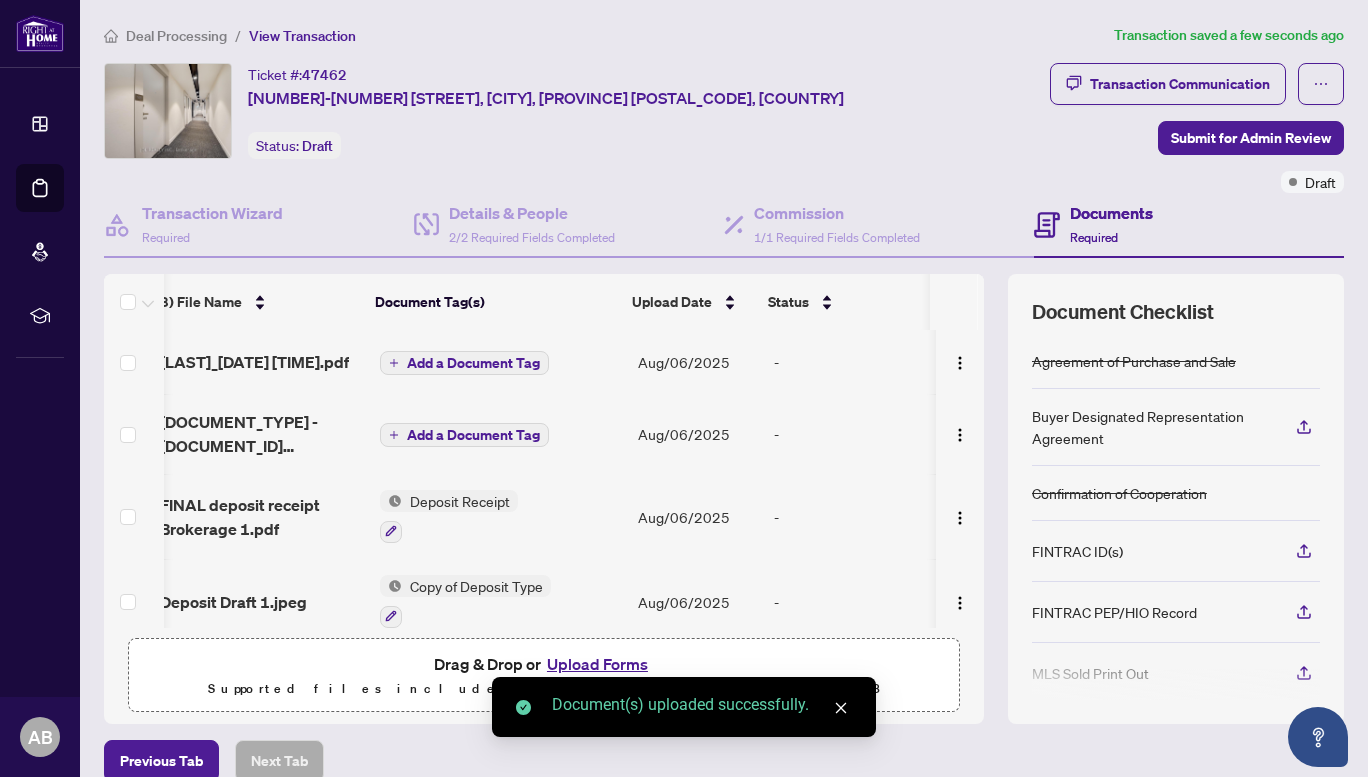 click on "Add a Document Tag" at bounding box center [473, 363] 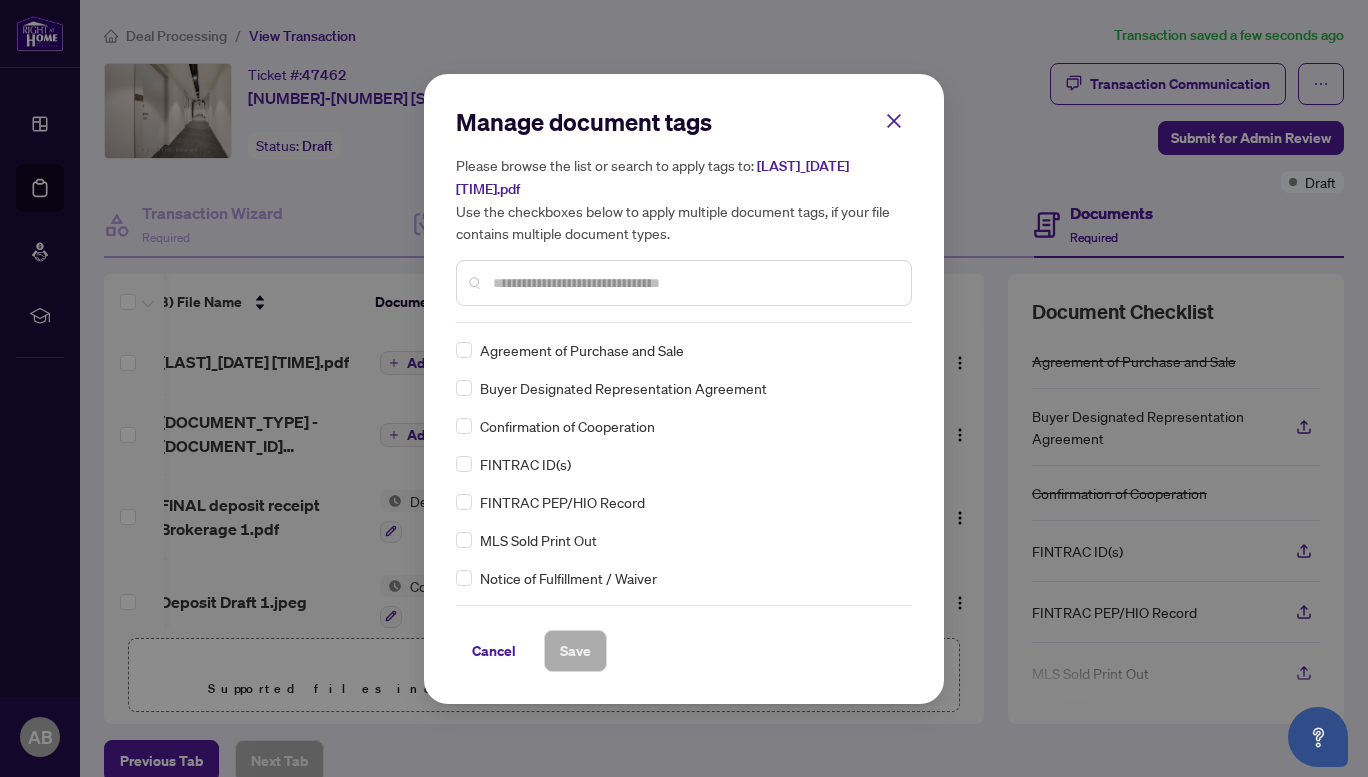 click at bounding box center (684, 283) 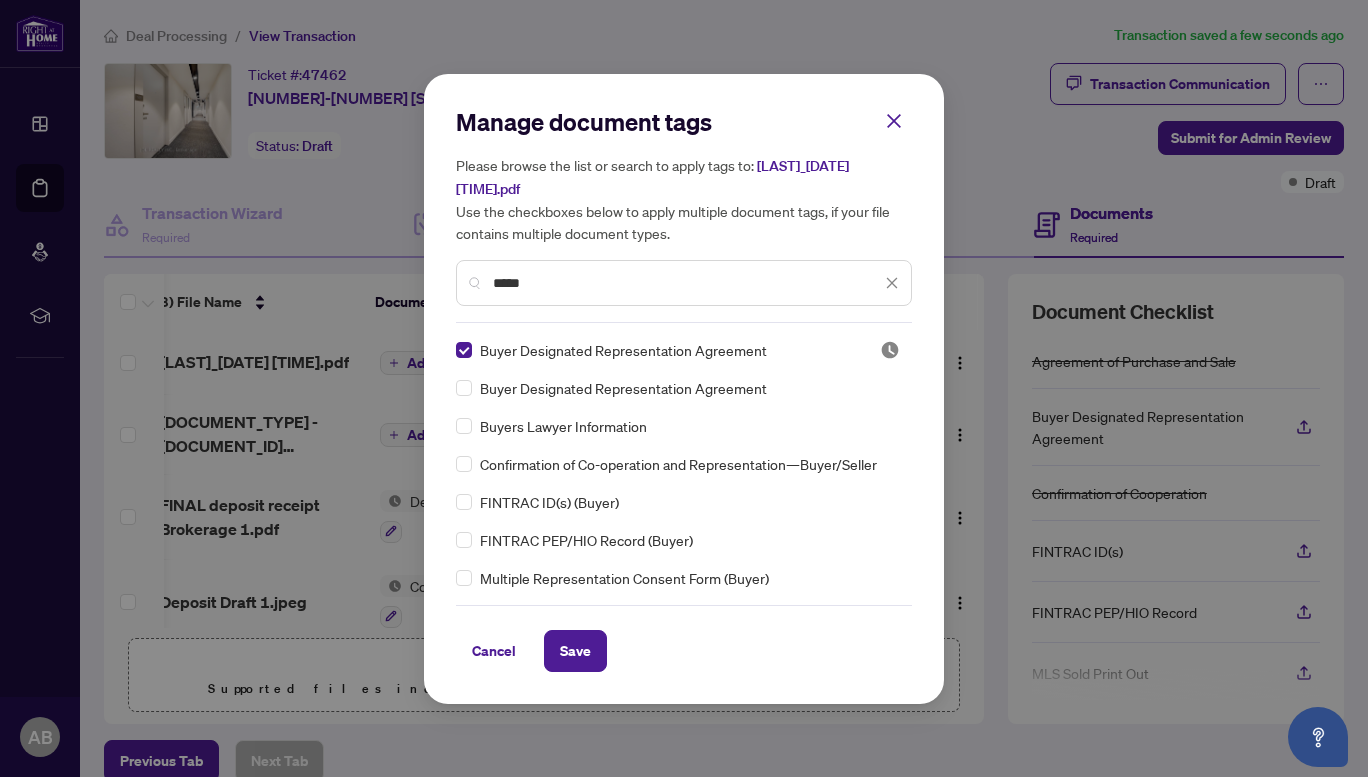 click on "*****" at bounding box center [684, 283] 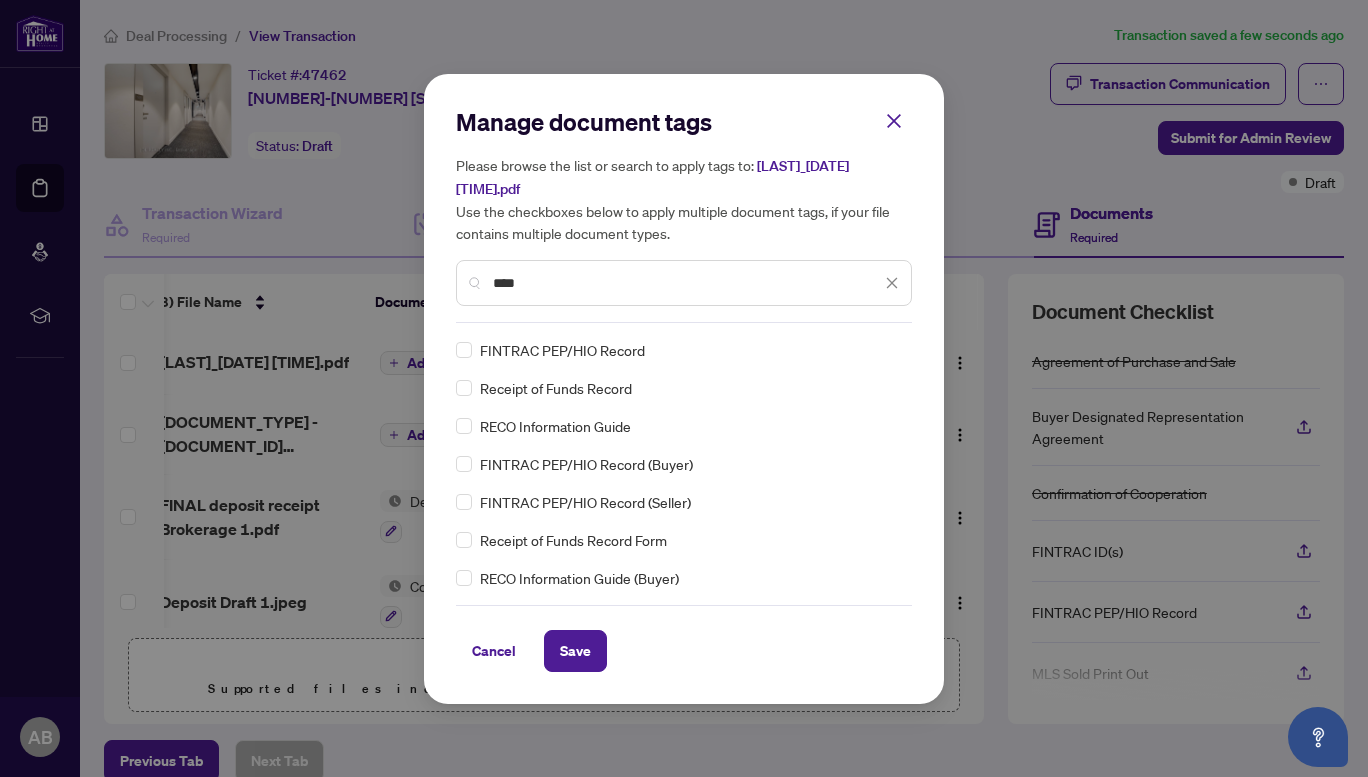 type on "****" 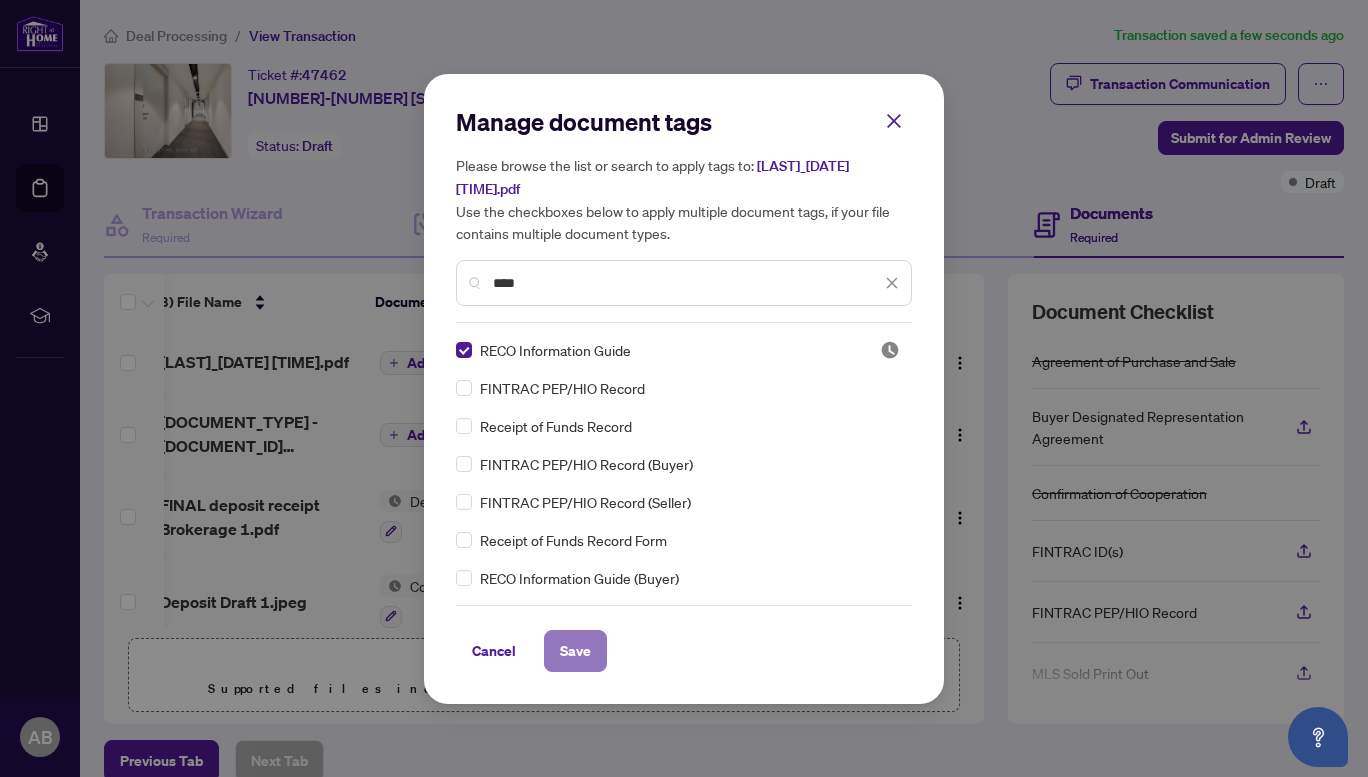 click on "Save" at bounding box center [575, 651] 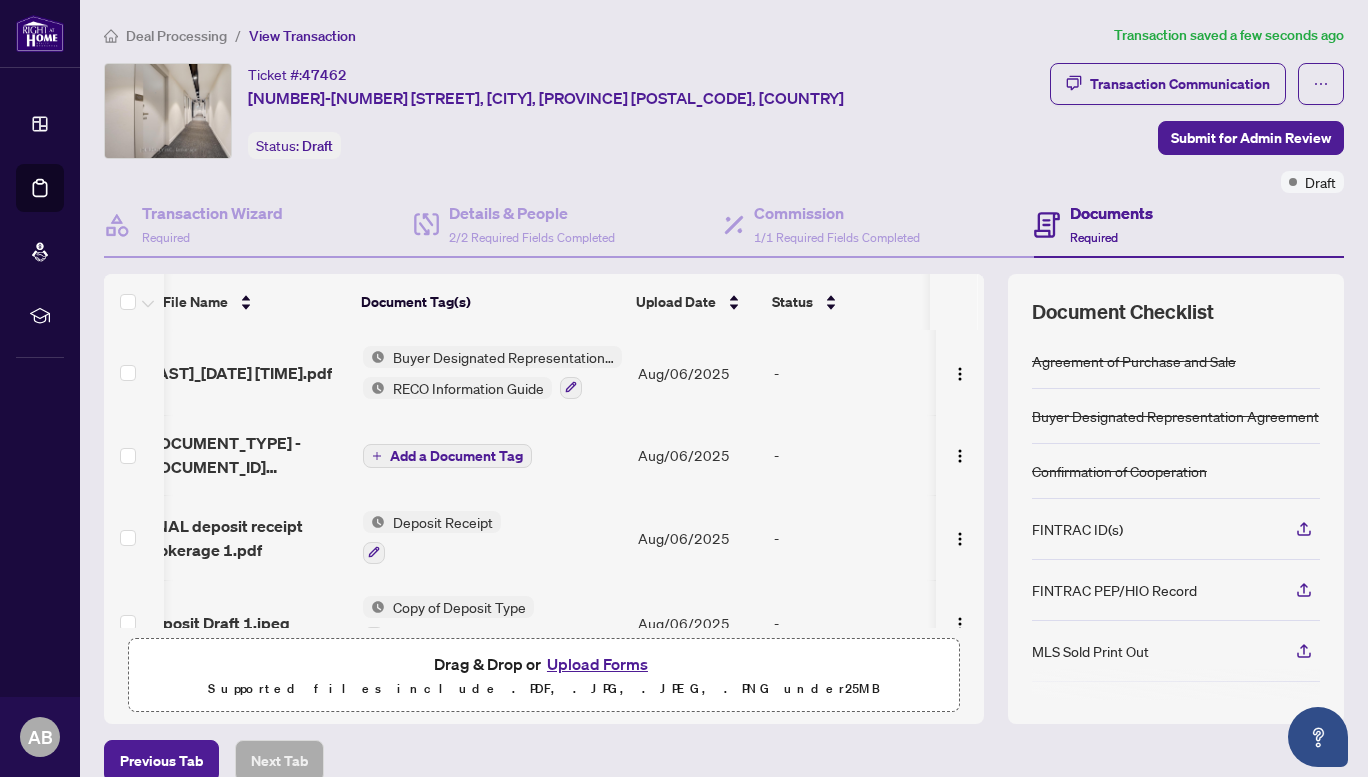 click on "Add a Document Tag" at bounding box center (456, 456) 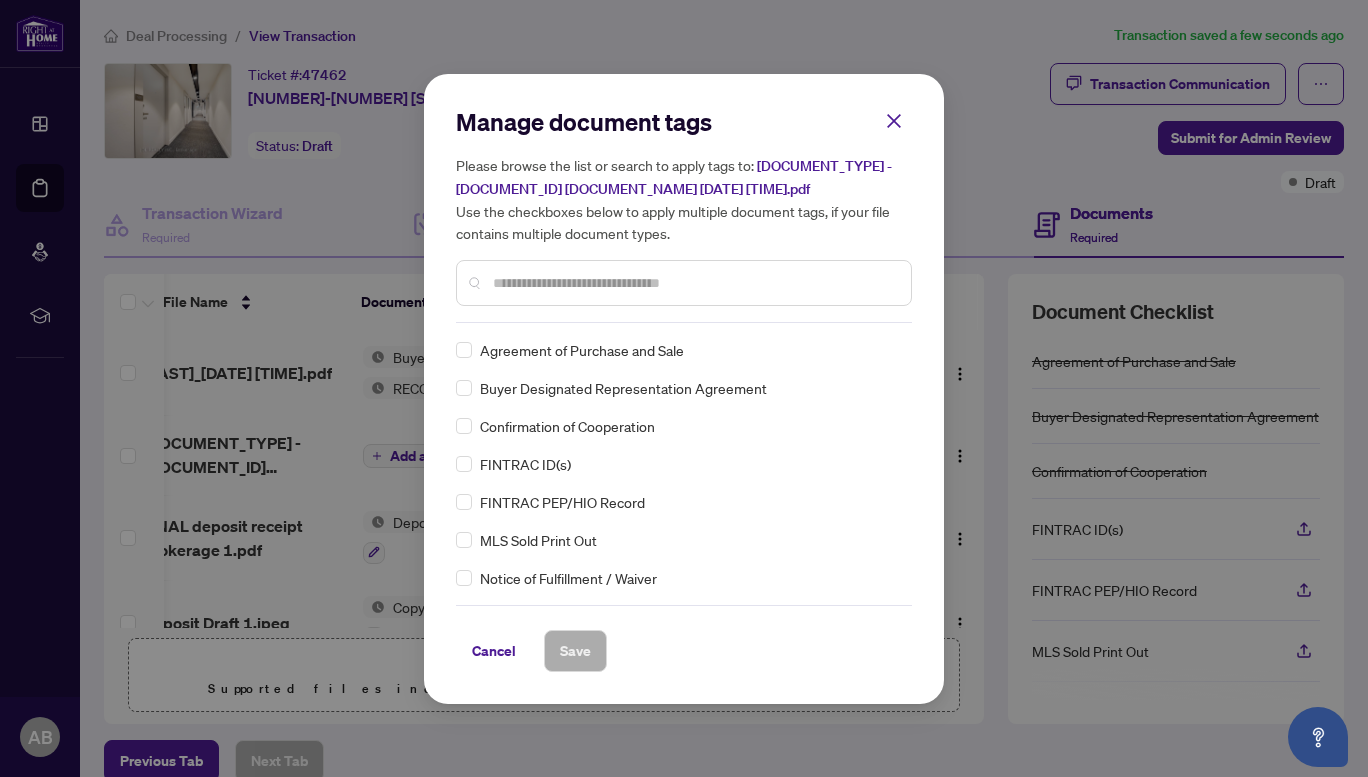click at bounding box center (694, 283) 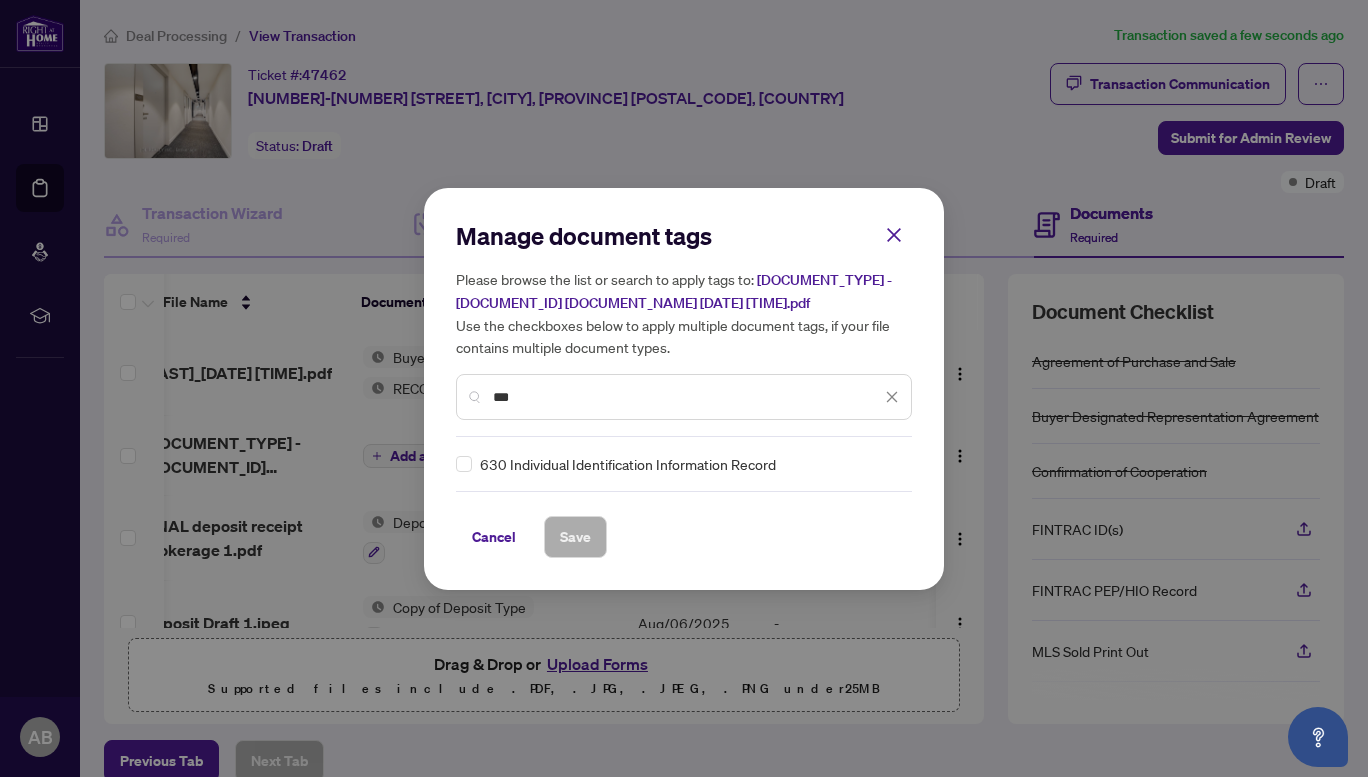 type on "***" 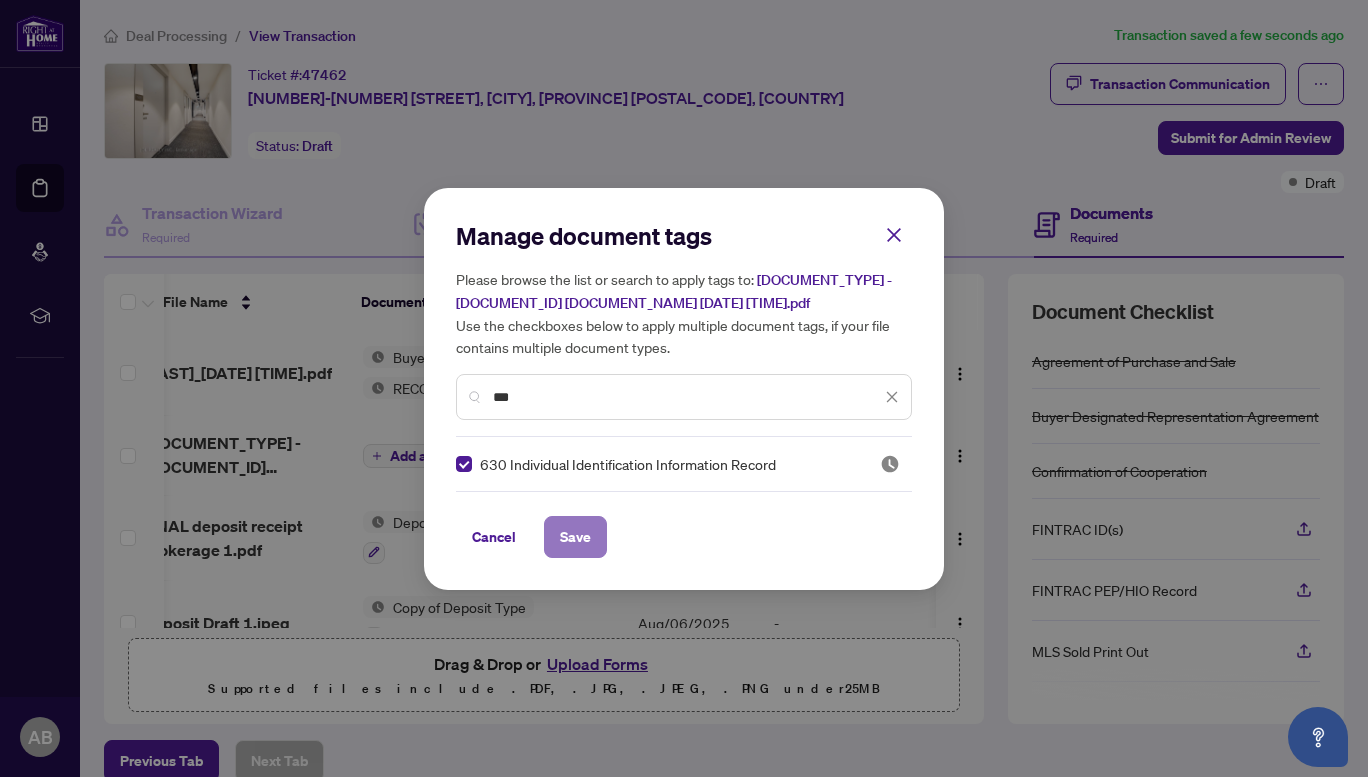click on "Save" at bounding box center (575, 537) 